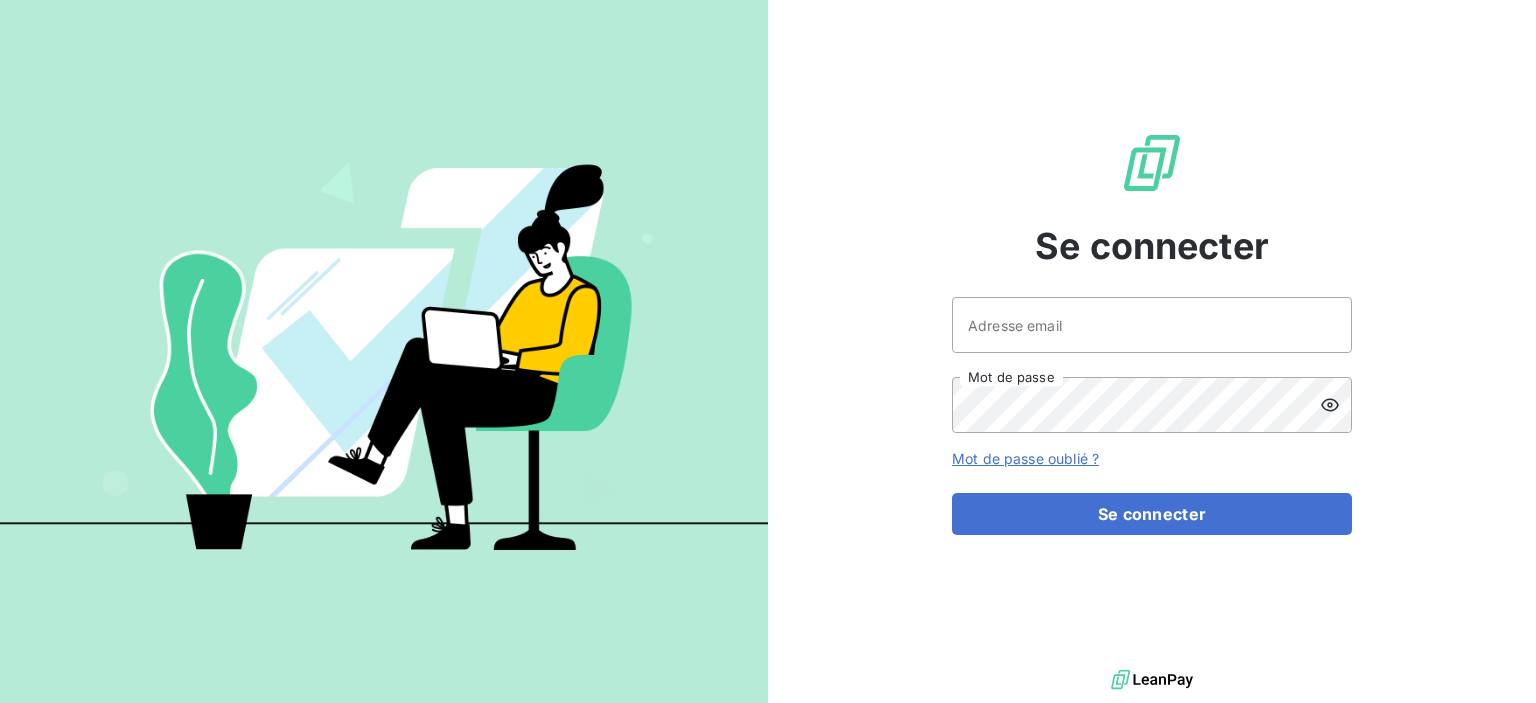 scroll, scrollTop: 0, scrollLeft: 0, axis: both 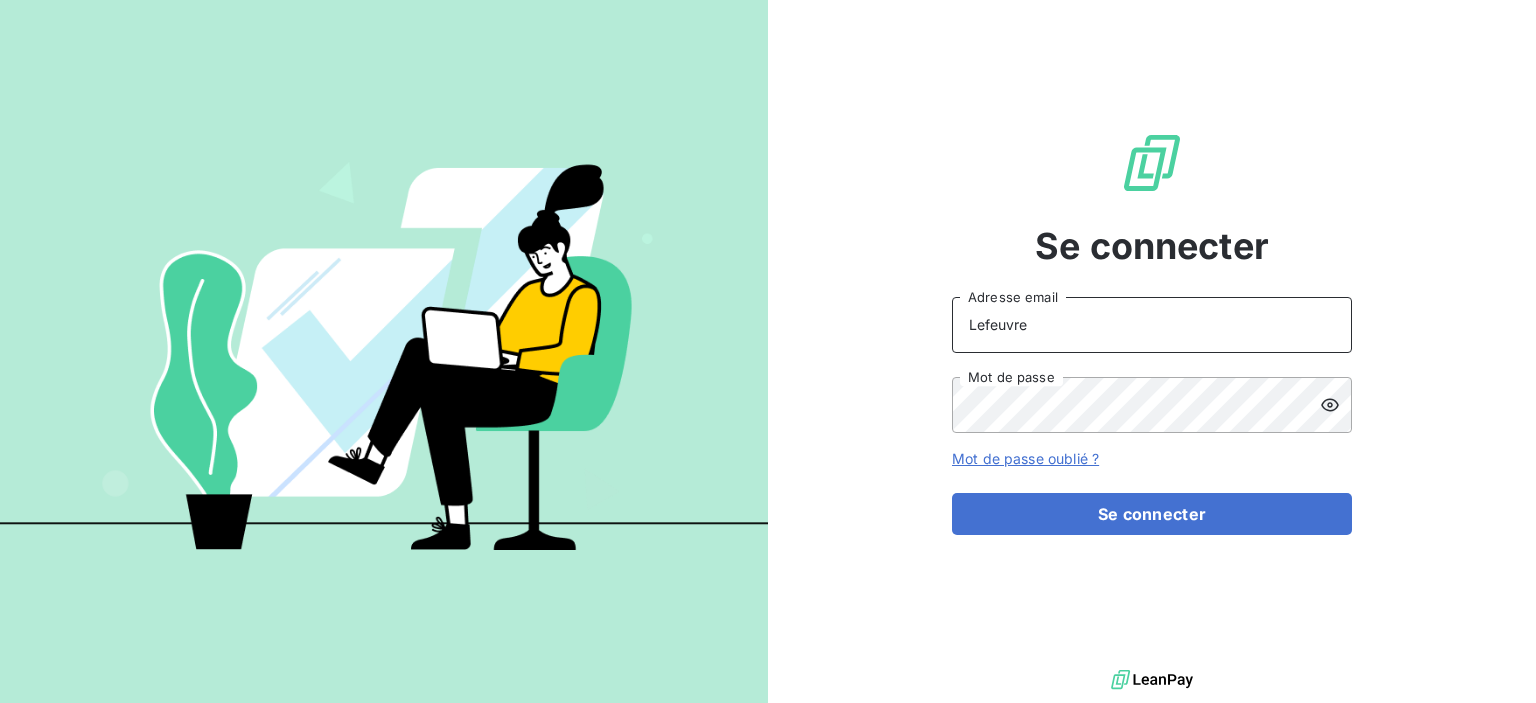 drag, startPoint x: 1095, startPoint y: 344, endPoint x: 1088, endPoint y: 331, distance: 14.764823 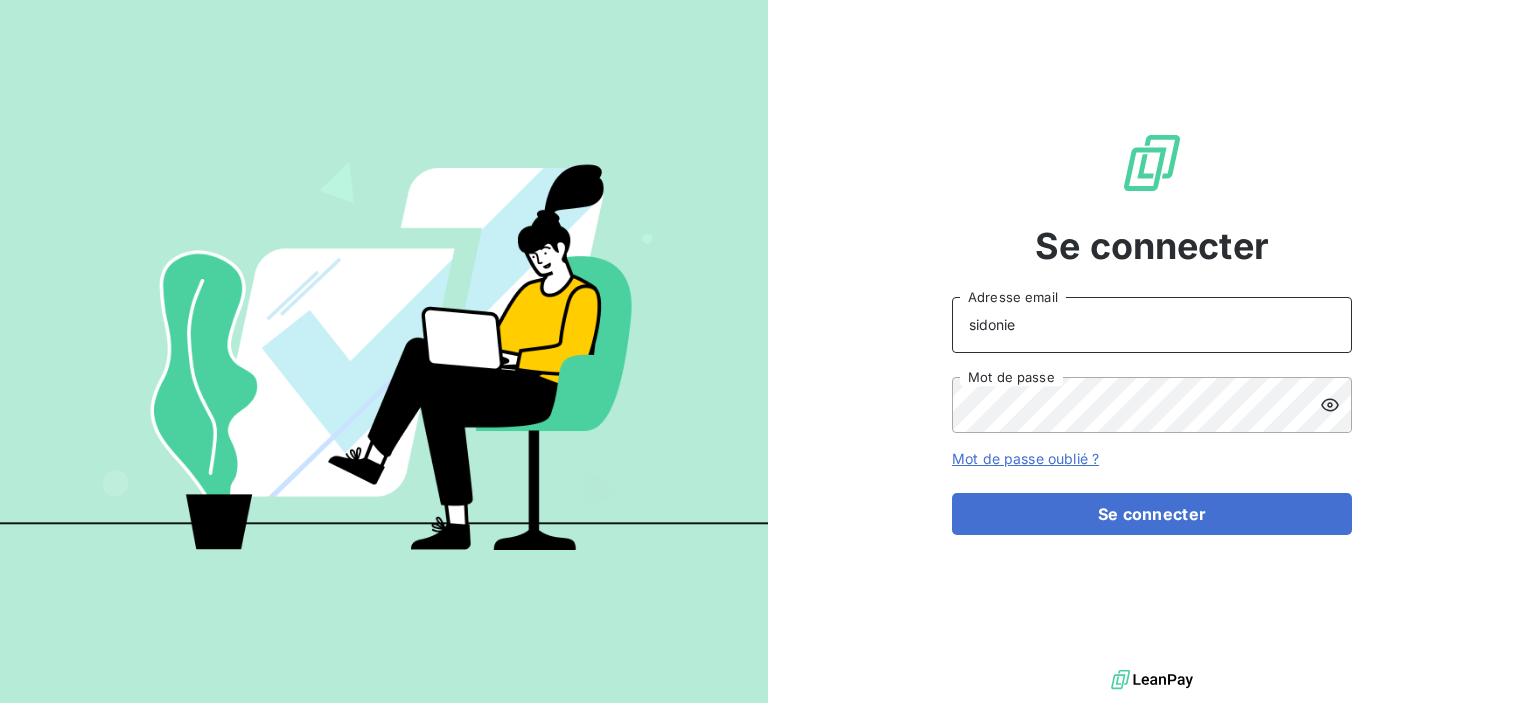 type on "[EMAIL_ADDRESS][DOMAIN_NAME]" 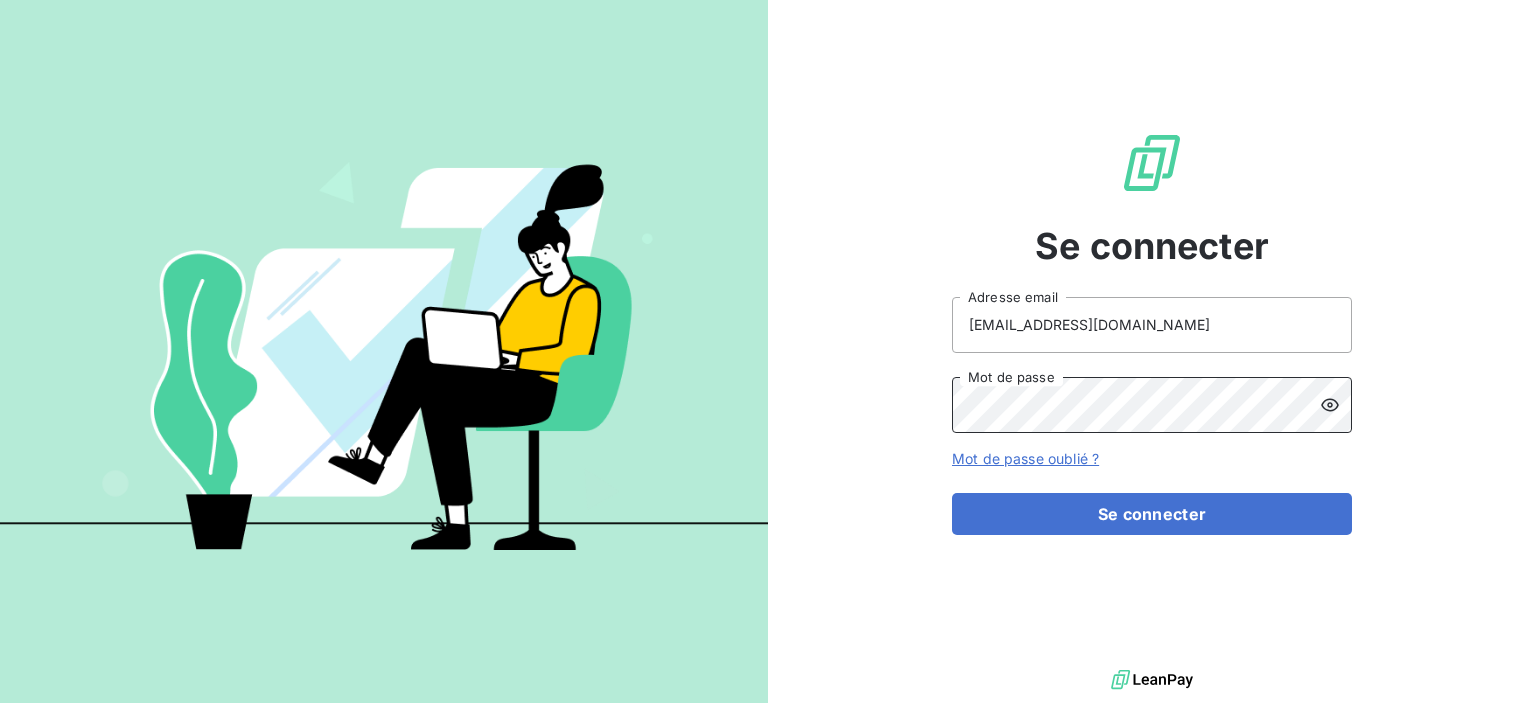 click on "Se connecter sidonie.lefeuvre@terracoop.re Adresse email Mot de passe Mot de passe oublié ? Se connecter" at bounding box center [768, 351] 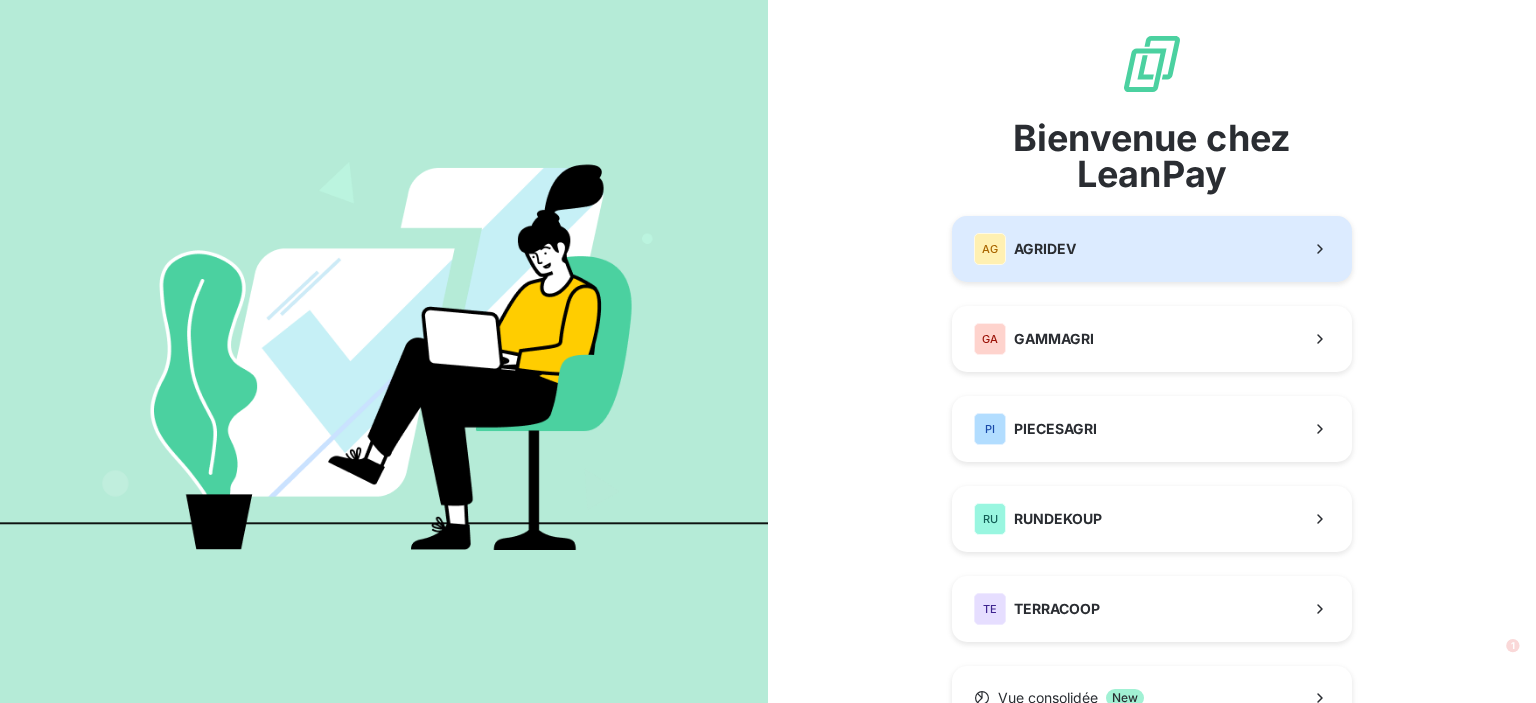click on "AG AGRIDEV" at bounding box center [1152, 249] 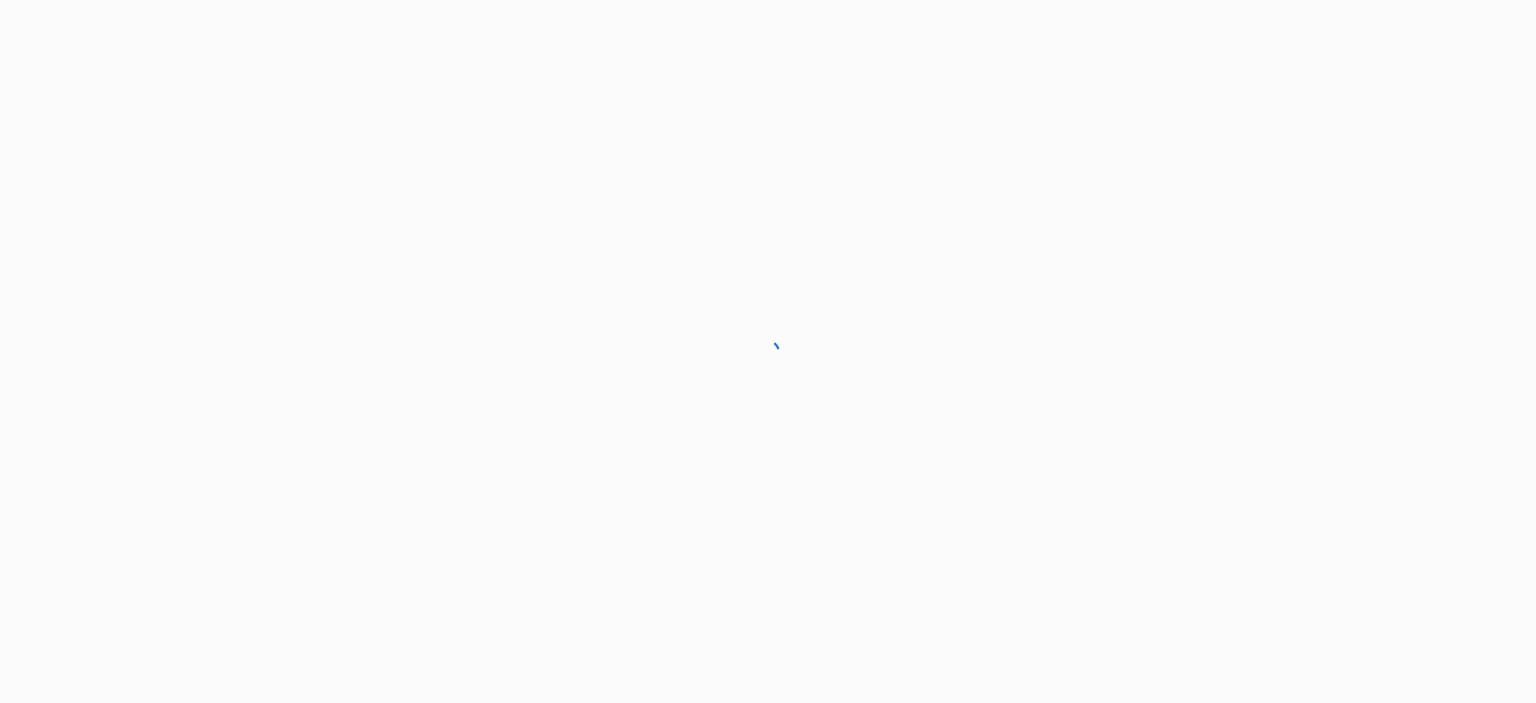 scroll, scrollTop: 0, scrollLeft: 0, axis: both 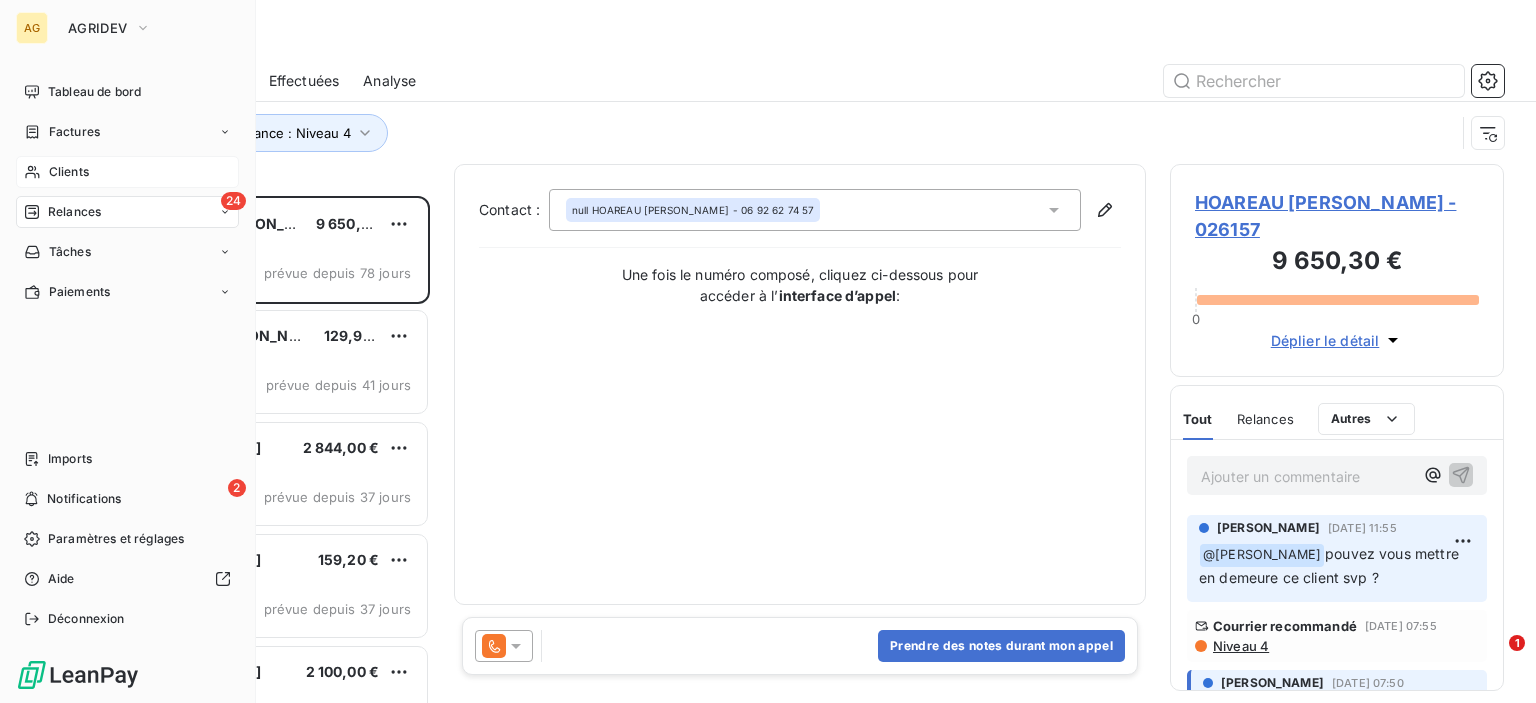 click on "Clients" at bounding box center (69, 172) 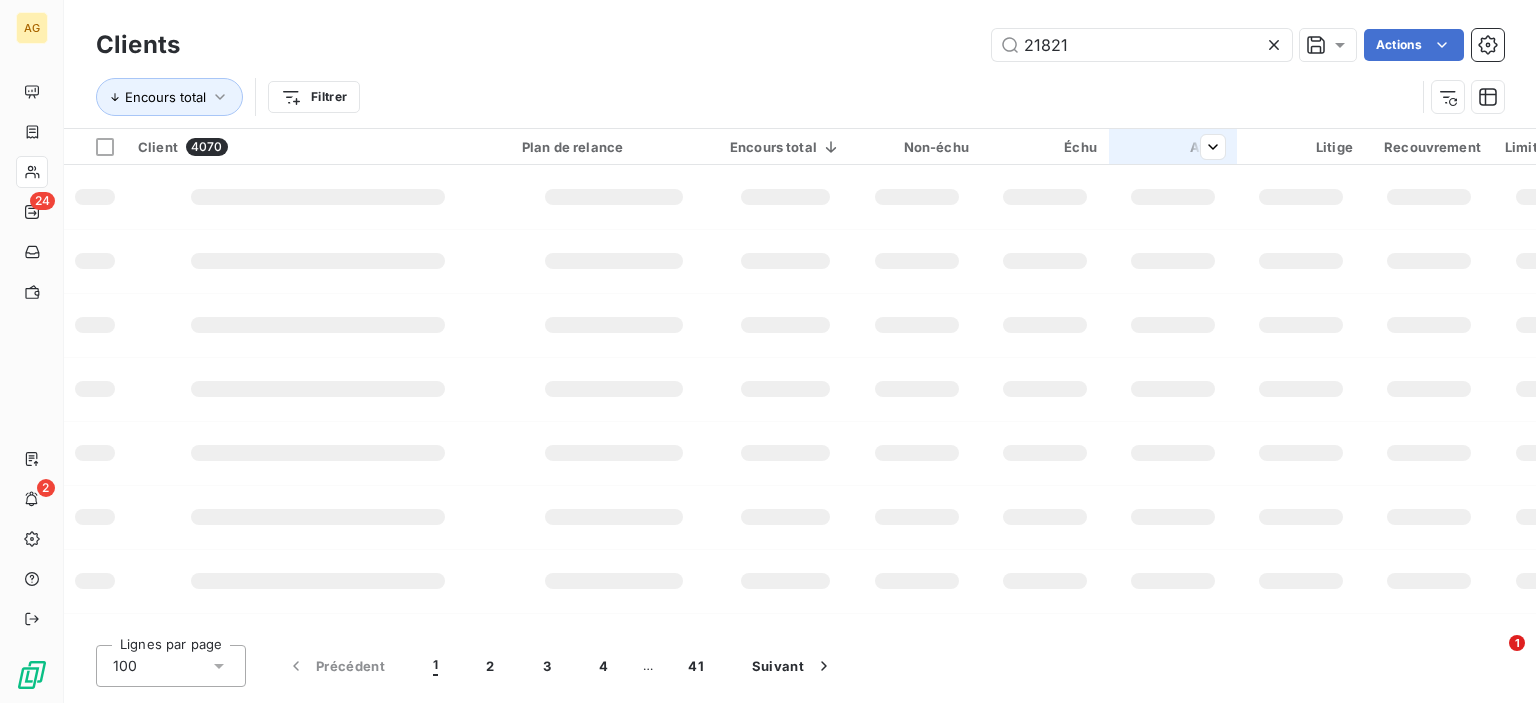 type on "21821" 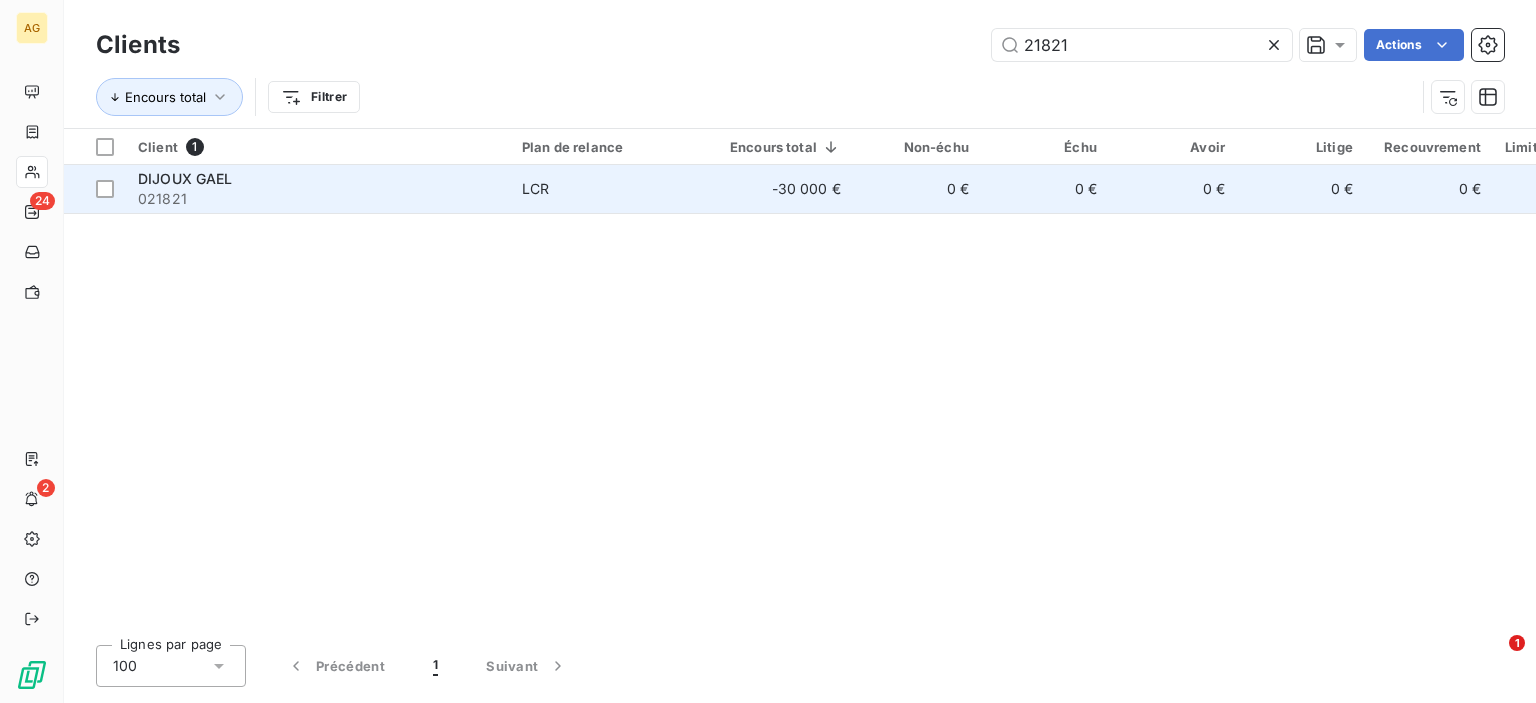 click on "LCR" at bounding box center [614, 189] 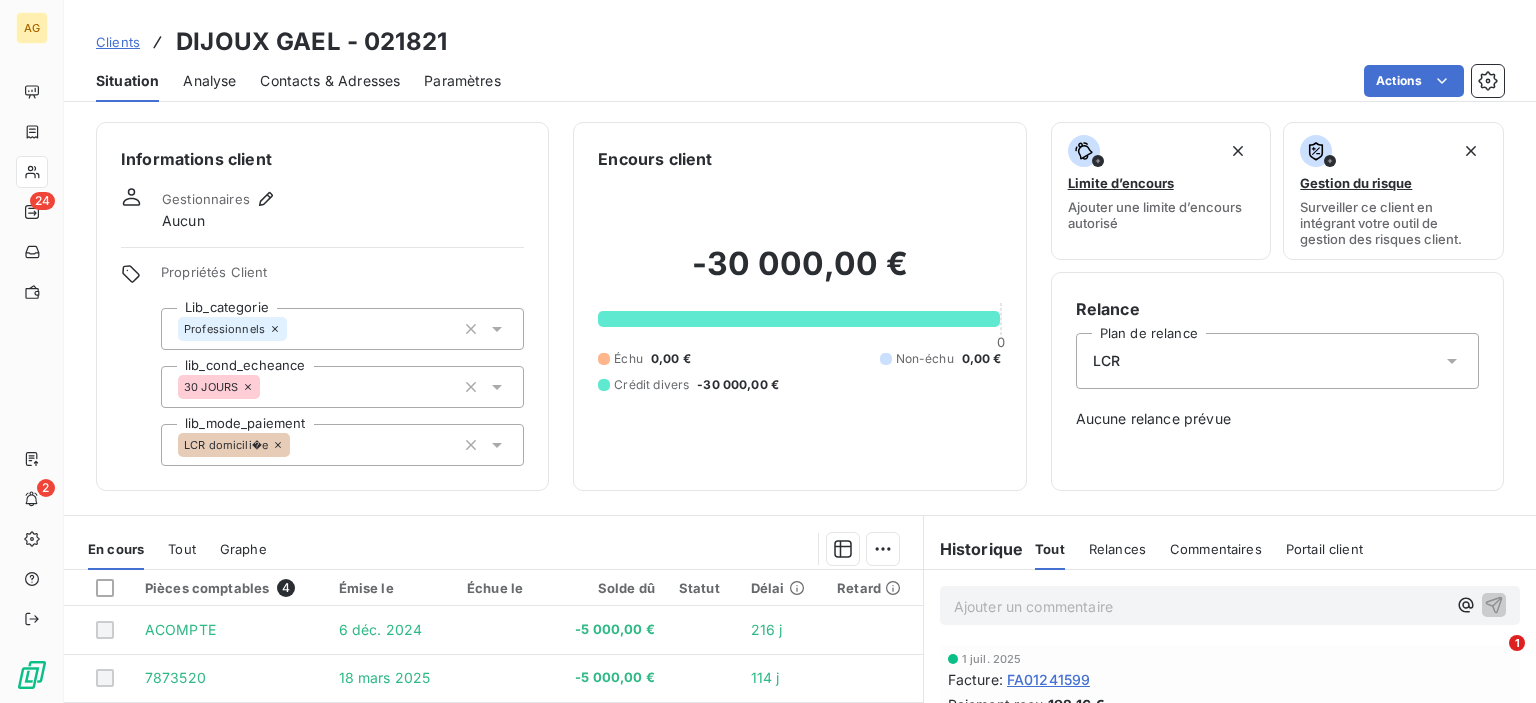 click on "LCR" at bounding box center [1277, 361] 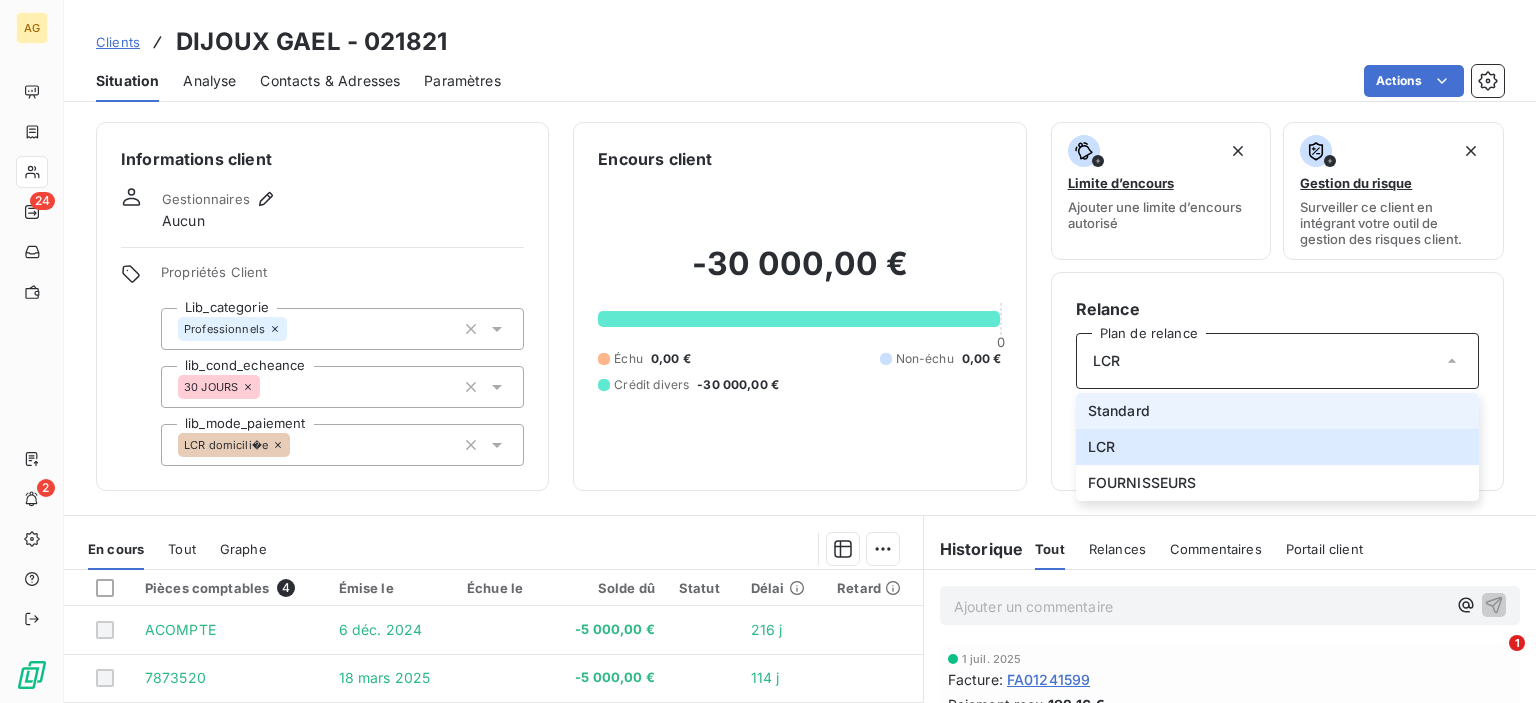 click on "Standard" at bounding box center [1277, 411] 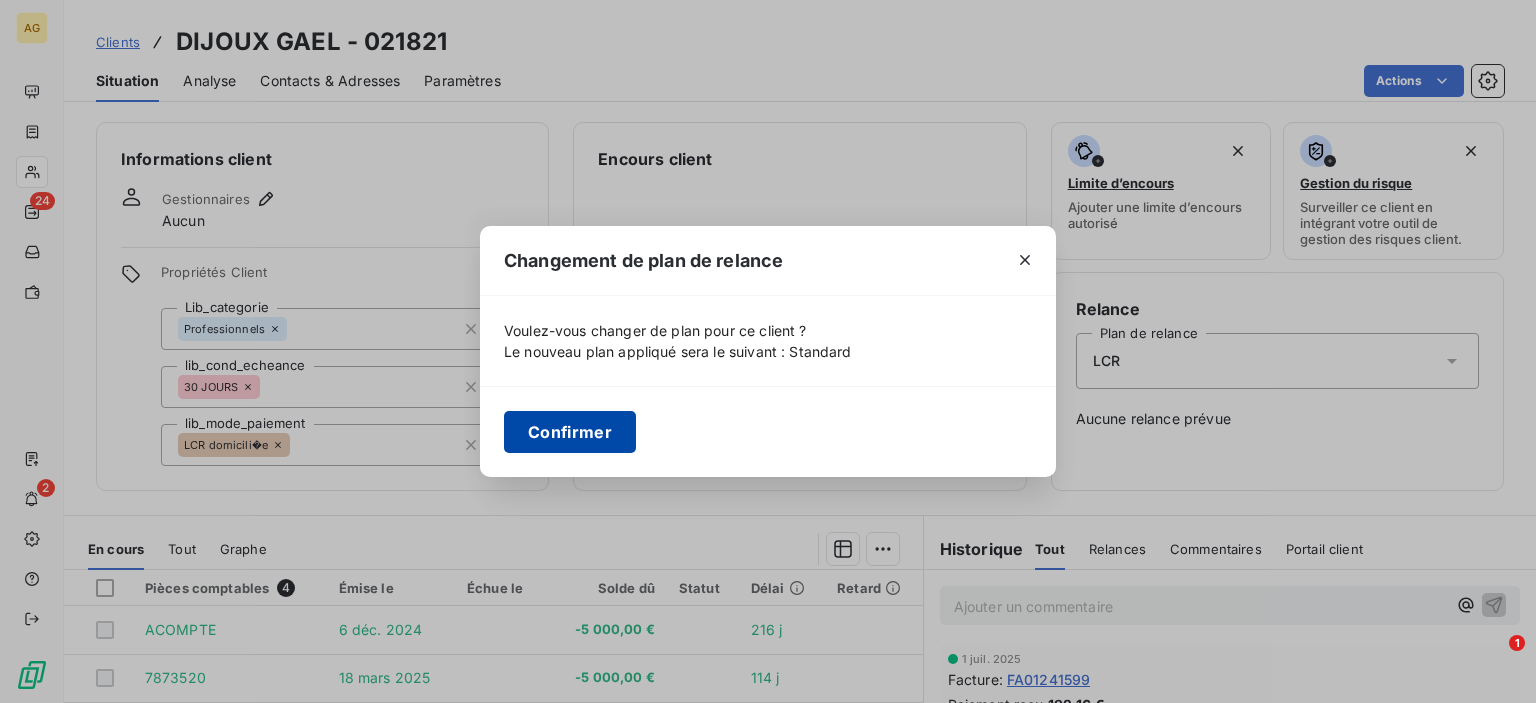 click on "Confirmer" at bounding box center (570, 432) 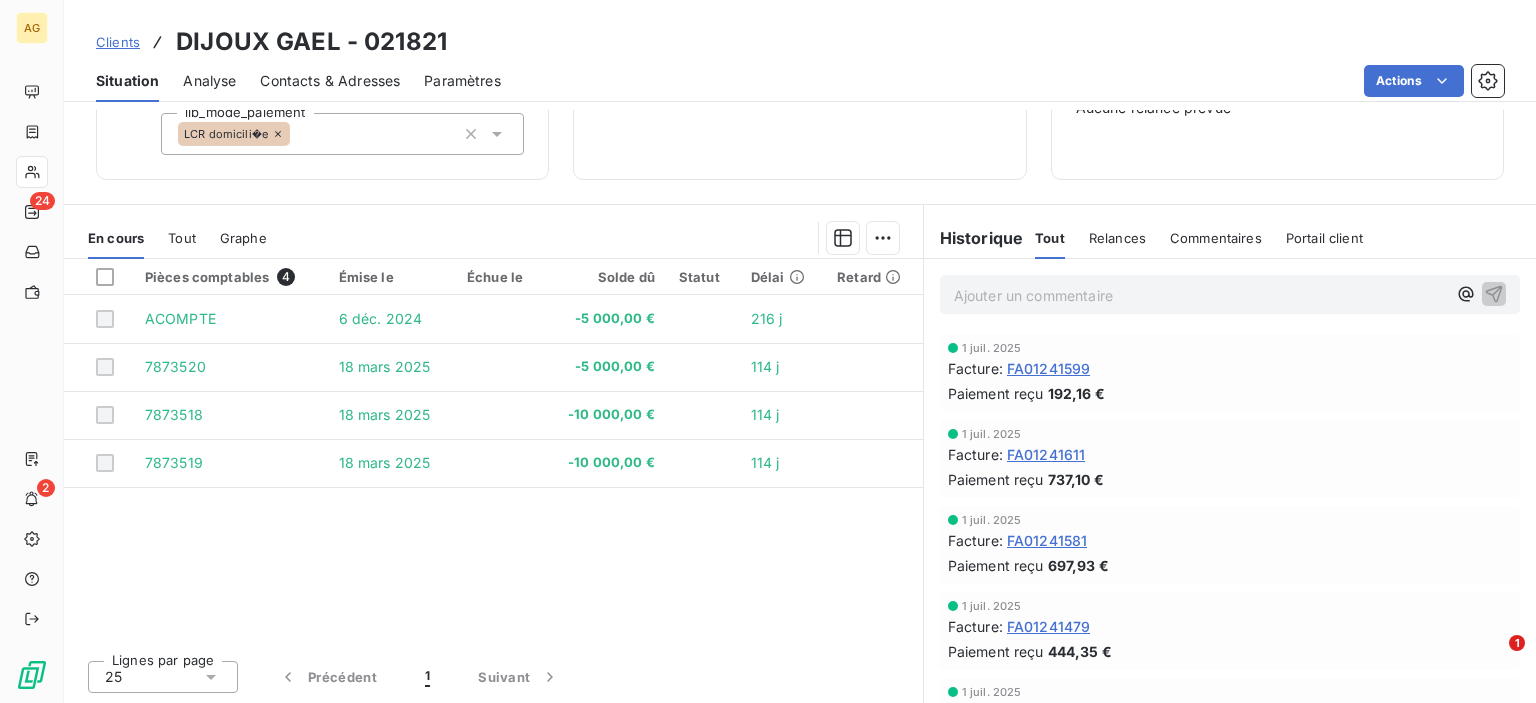 scroll, scrollTop: 0, scrollLeft: 0, axis: both 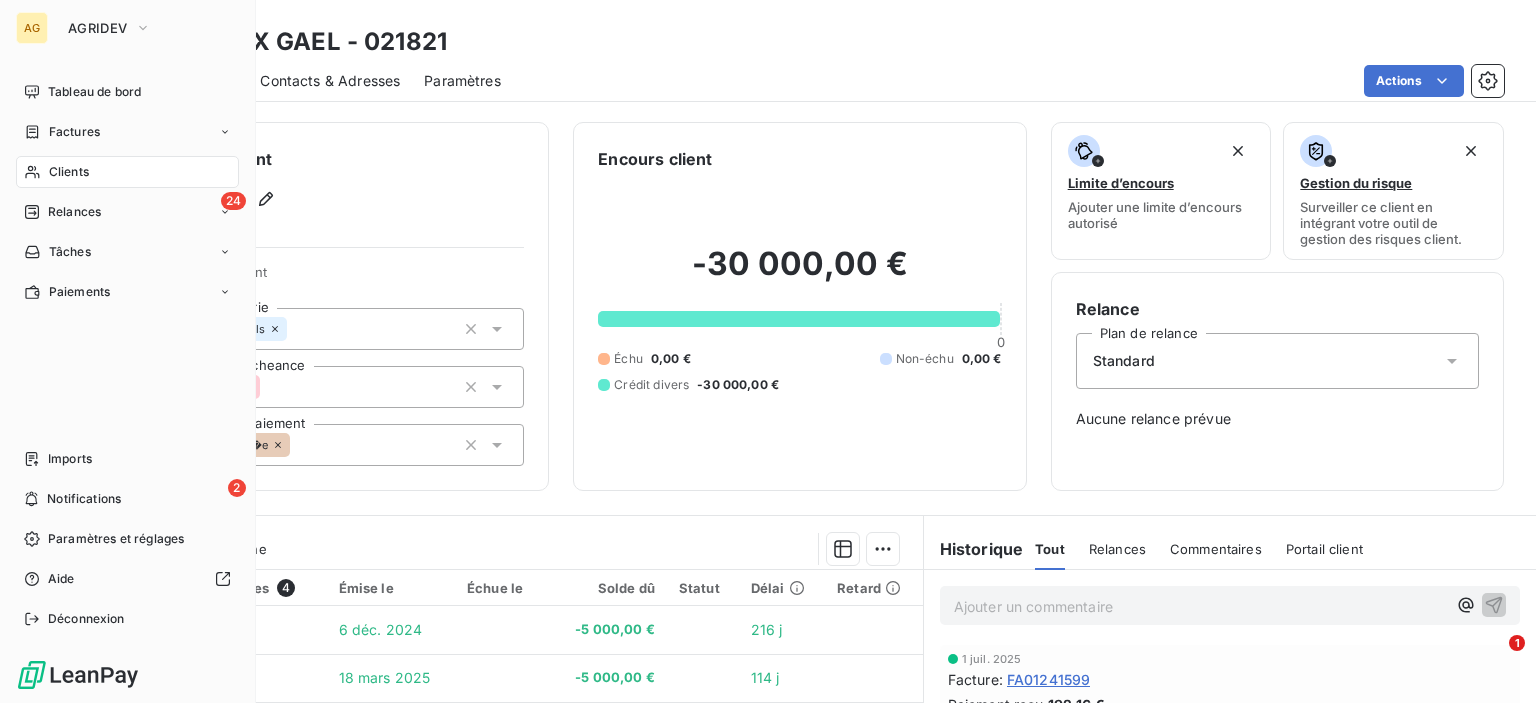 click on "Clients" at bounding box center [127, 172] 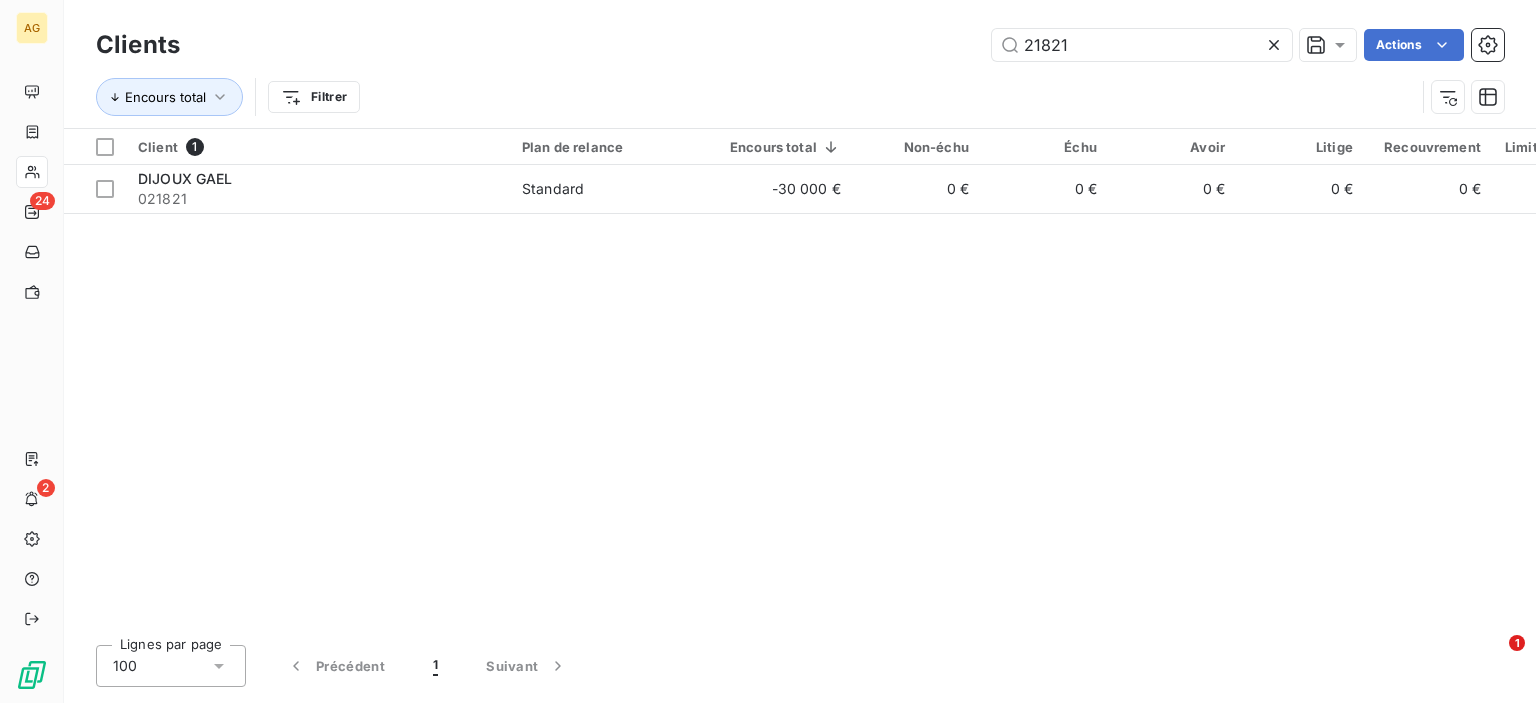 drag, startPoint x: 1104, startPoint y: 44, endPoint x: 920, endPoint y: 46, distance: 184.01086 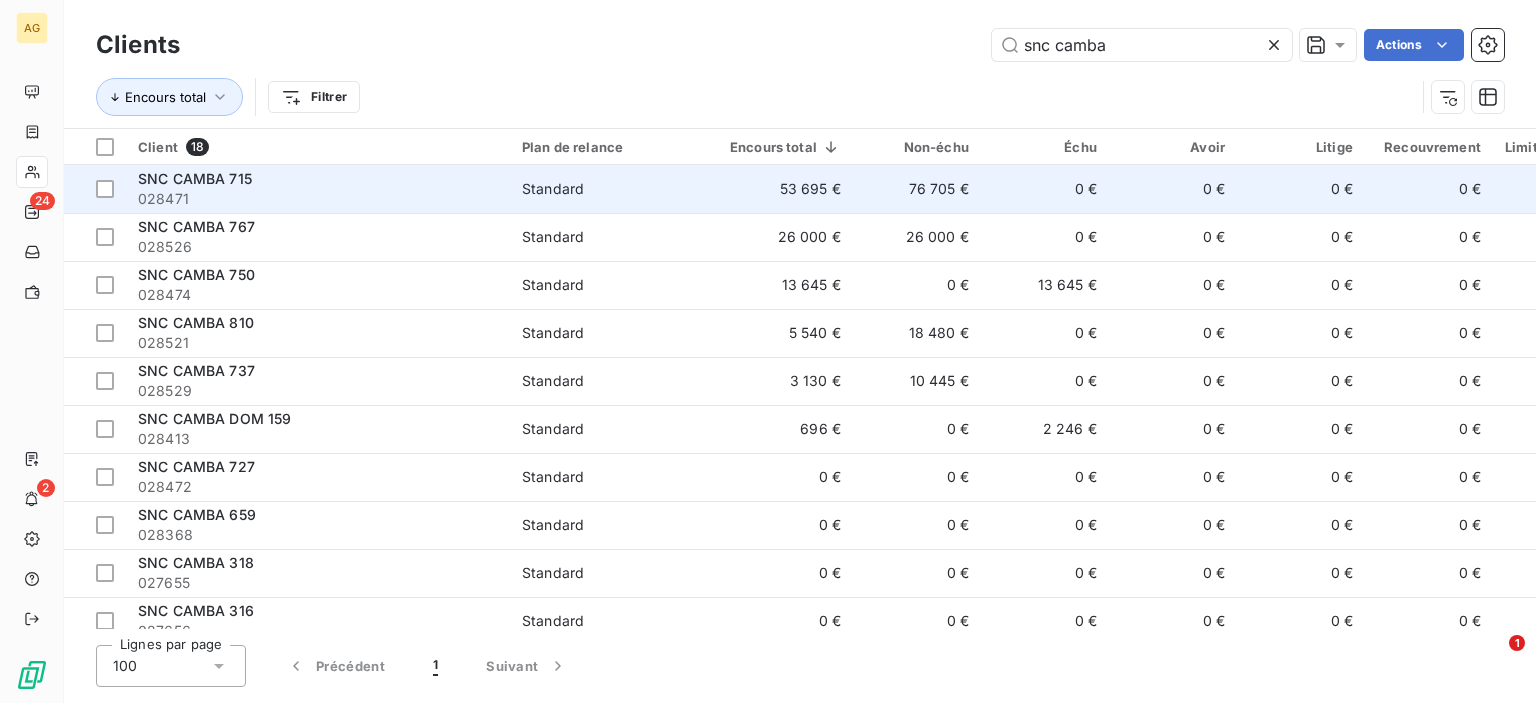 type on "snc camba" 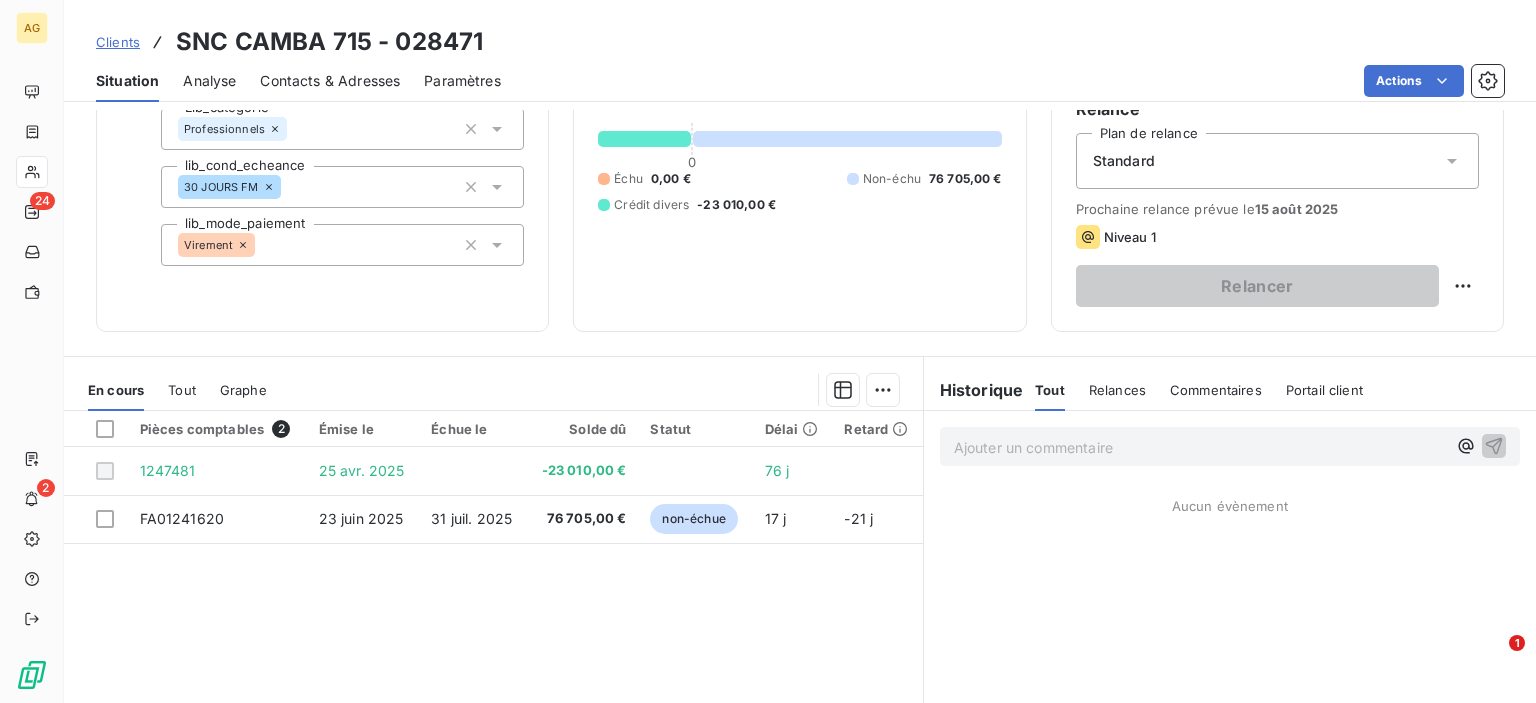 scroll, scrollTop: 0, scrollLeft: 0, axis: both 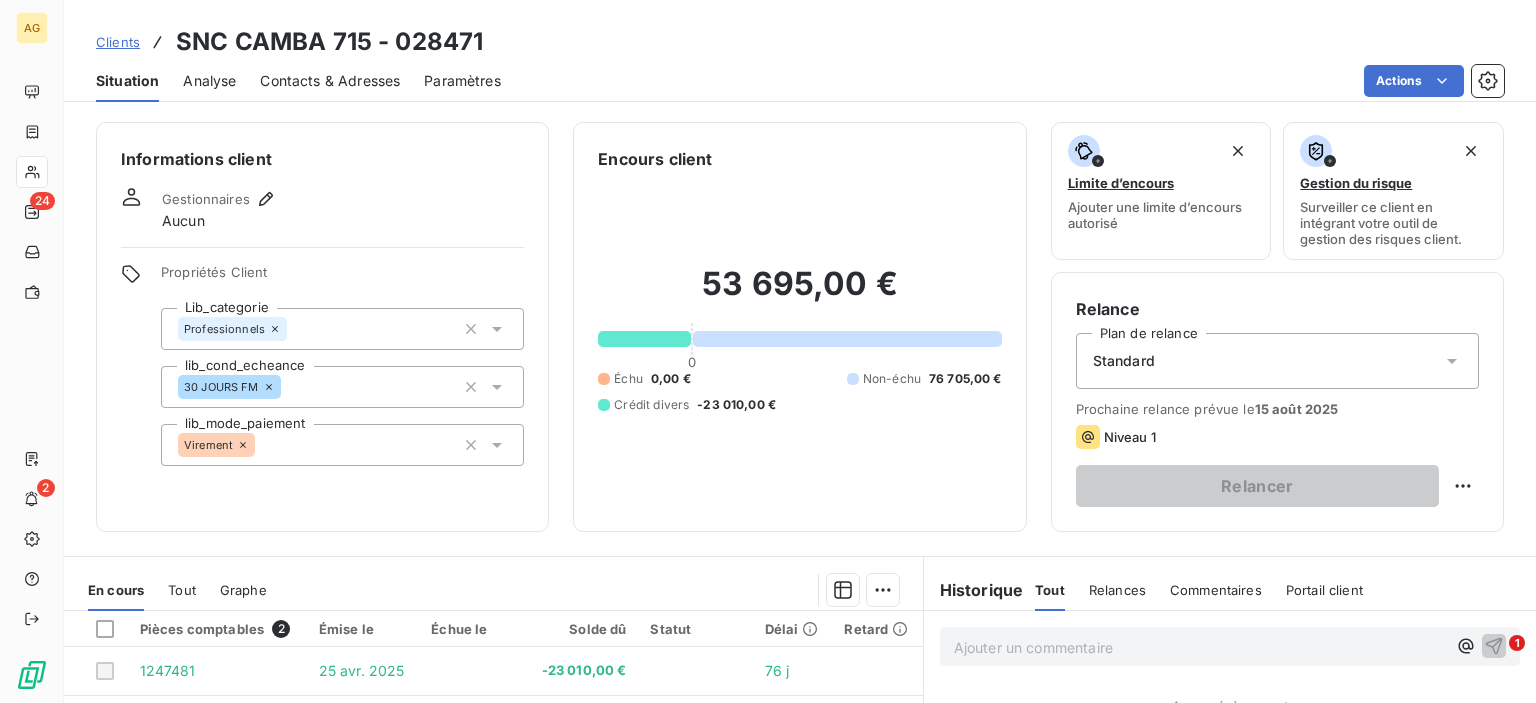 click on "AG 24 2 Clients SNC CAMBA 715 - 028471 Situation Analyse Contacts & Adresses Paramètres Actions Informations client Gestionnaires Aucun Propriétés Client Lib_categorie Professionnels lib_cond_echeance 30 JOURS FM lib_mode_paiement Virement Encours client   53 695,00 € 0 Échu 0,00 € Non-échu 76 705,00 €   Crédit divers -23 010,00 €   Limite d’encours Ajouter une limite d’encours autorisé Gestion du risque Surveiller ce client en intégrant votre outil de gestion des risques client. Relance Plan de relance Standard Prochaine relance prévue le  [DATE] Niveau 1 Relancer En cours Tout Graphe Pièces comptables 2 Émise le Échue le Solde dû Statut Délai   Retard   1247481 [DATE] -23 010,00 € 76 j FA01241620 [DATE] [DATE] 76 705,00 € non-échue 17 j -21 j Lignes par page 25 Précédent 1 Suivant Historique Tout Relances Commentaires Portail client Tout Relances Commentaires Portail client Ajouter un commentaire ﻿ Aucun évènement 1" at bounding box center (768, 351) 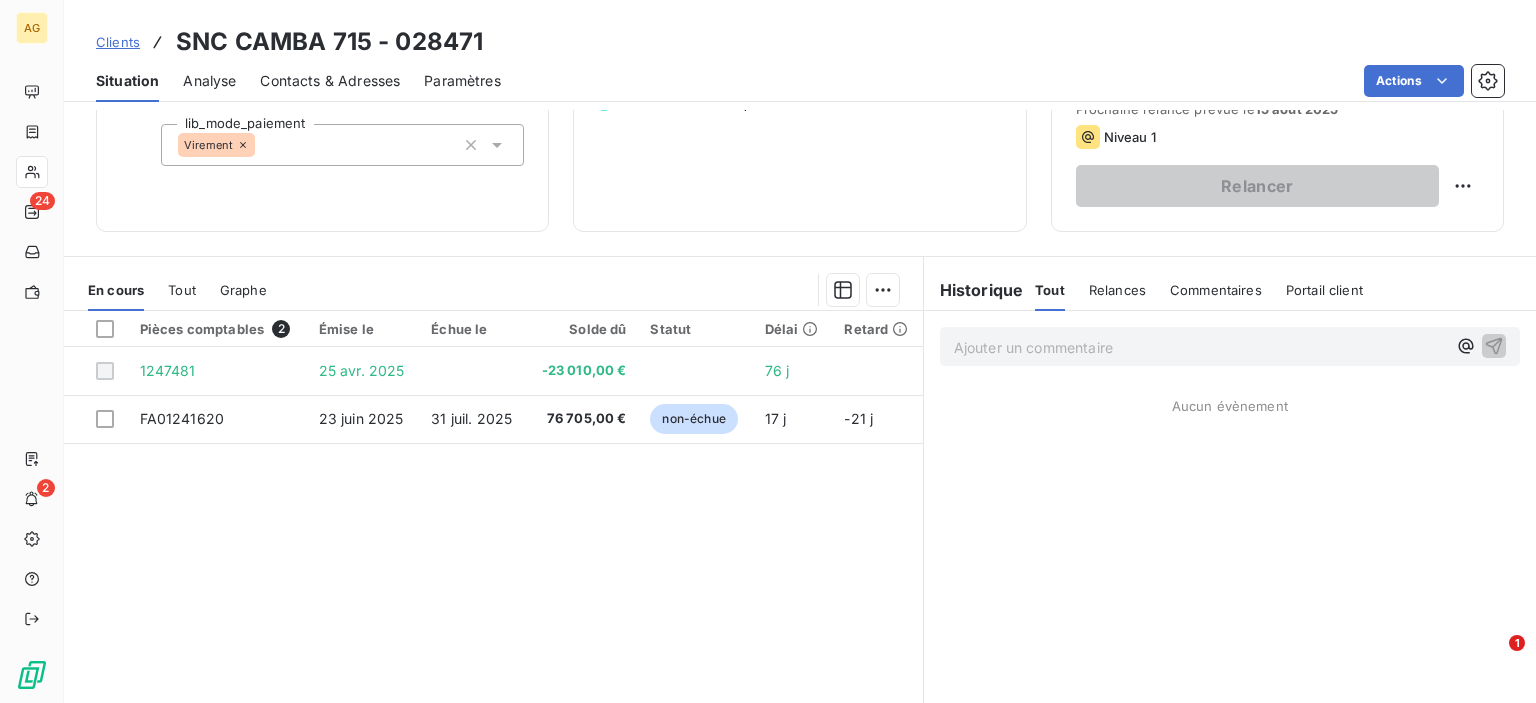 scroll, scrollTop: 200, scrollLeft: 0, axis: vertical 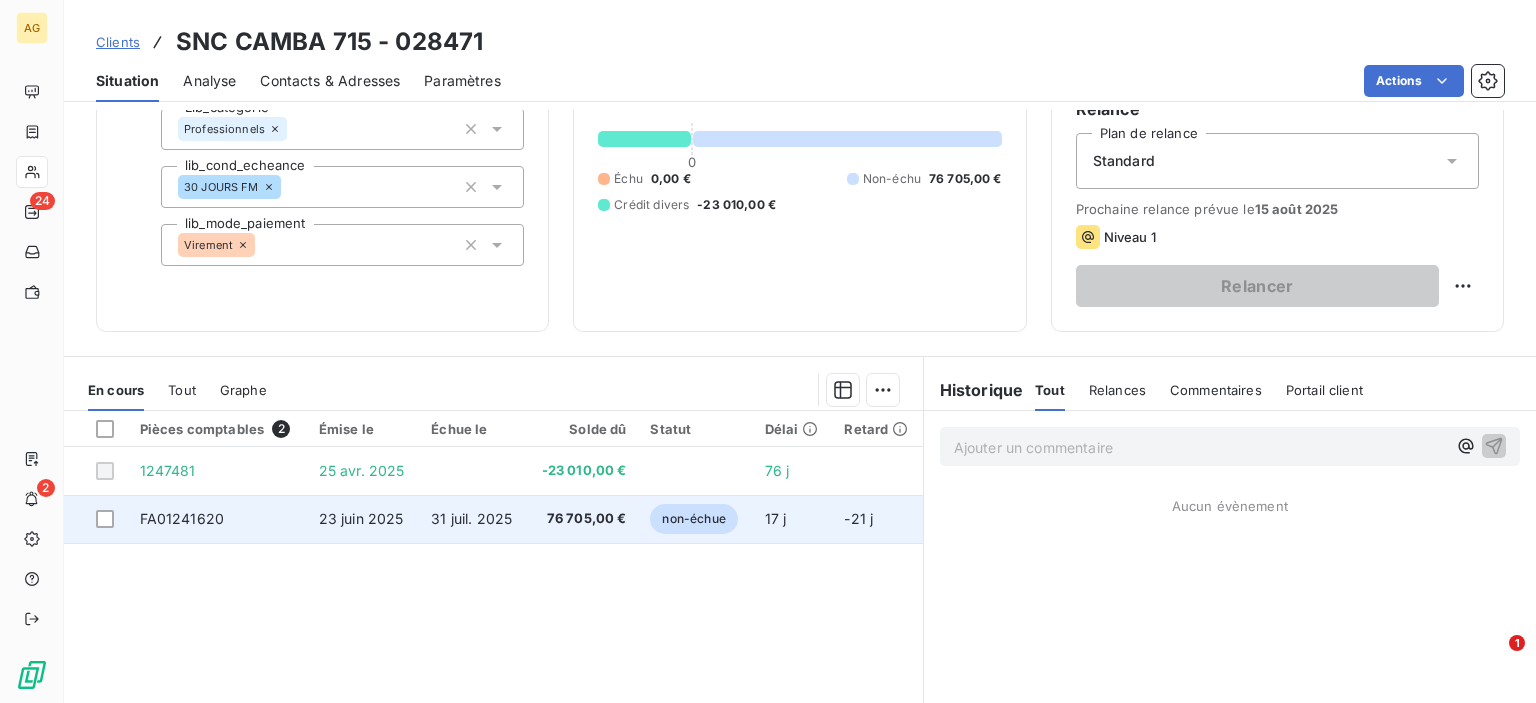 click on "76 705,00 €" at bounding box center [583, 519] 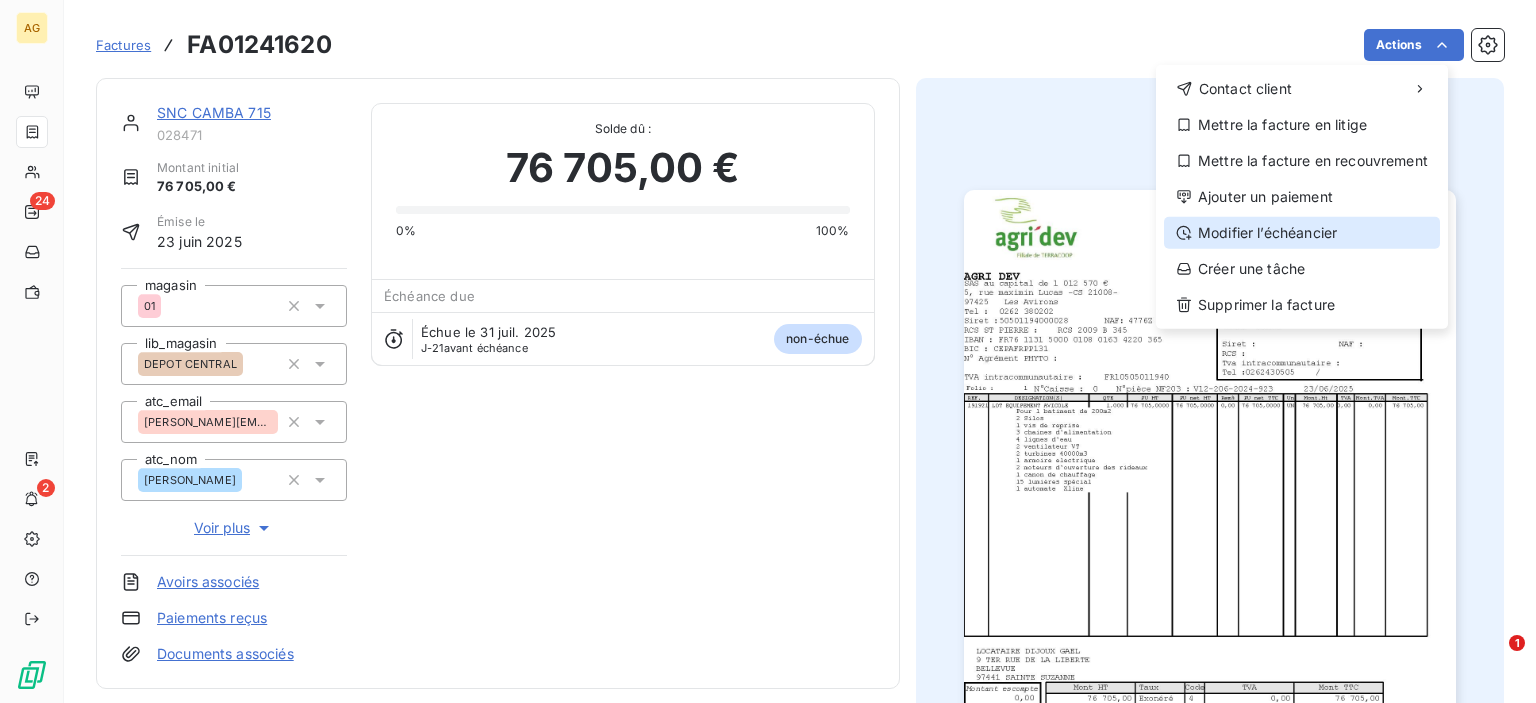 click on "Modifier l’échéancier" at bounding box center (1302, 233) 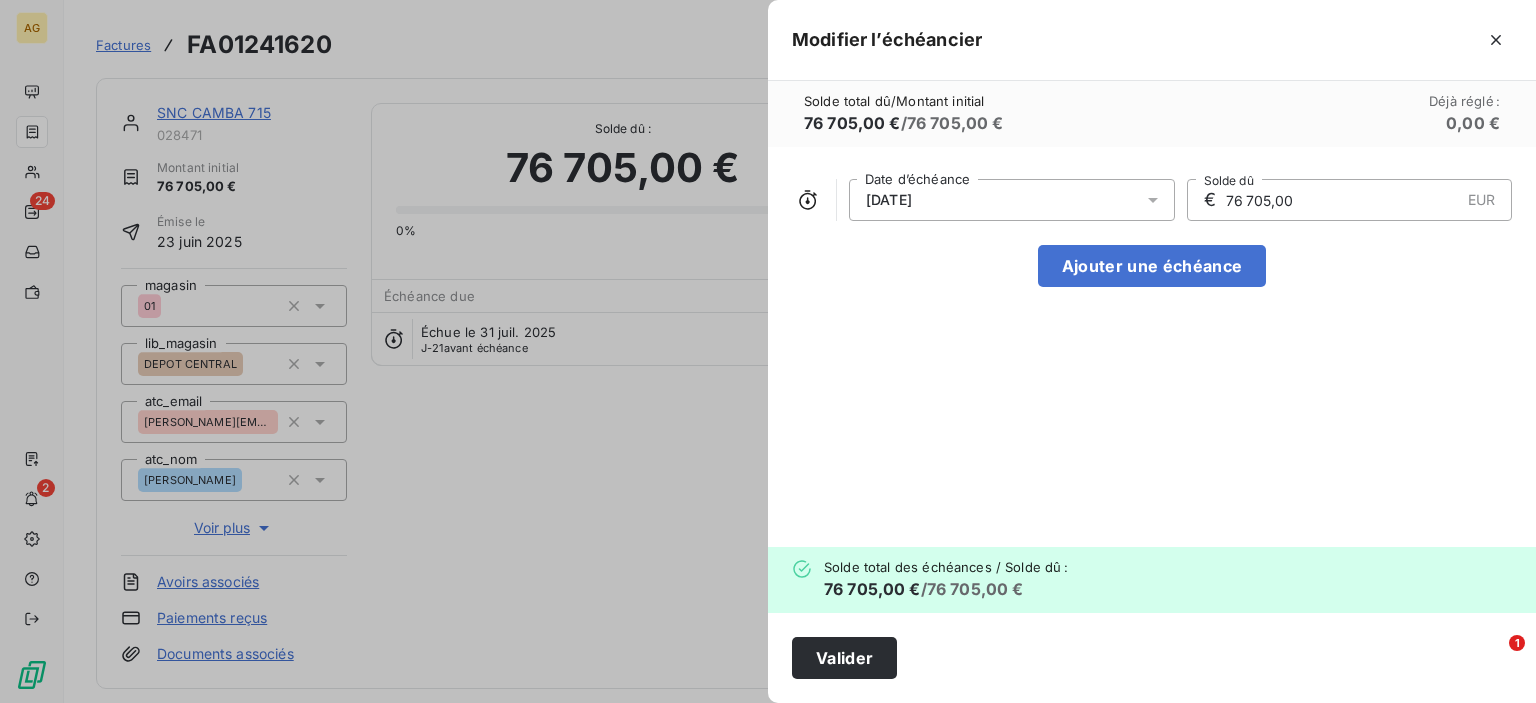click at bounding box center [768, 351] 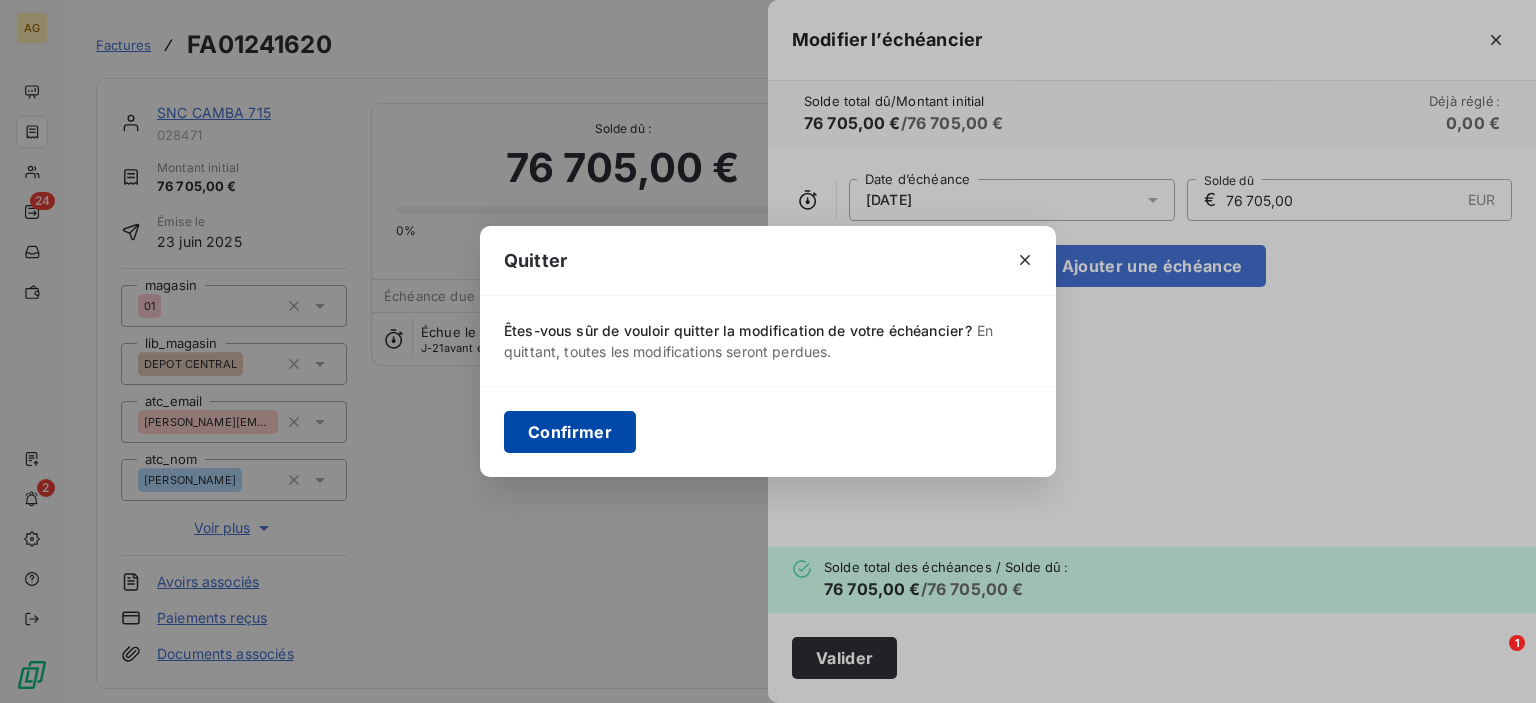 click on "Confirmer" at bounding box center [570, 432] 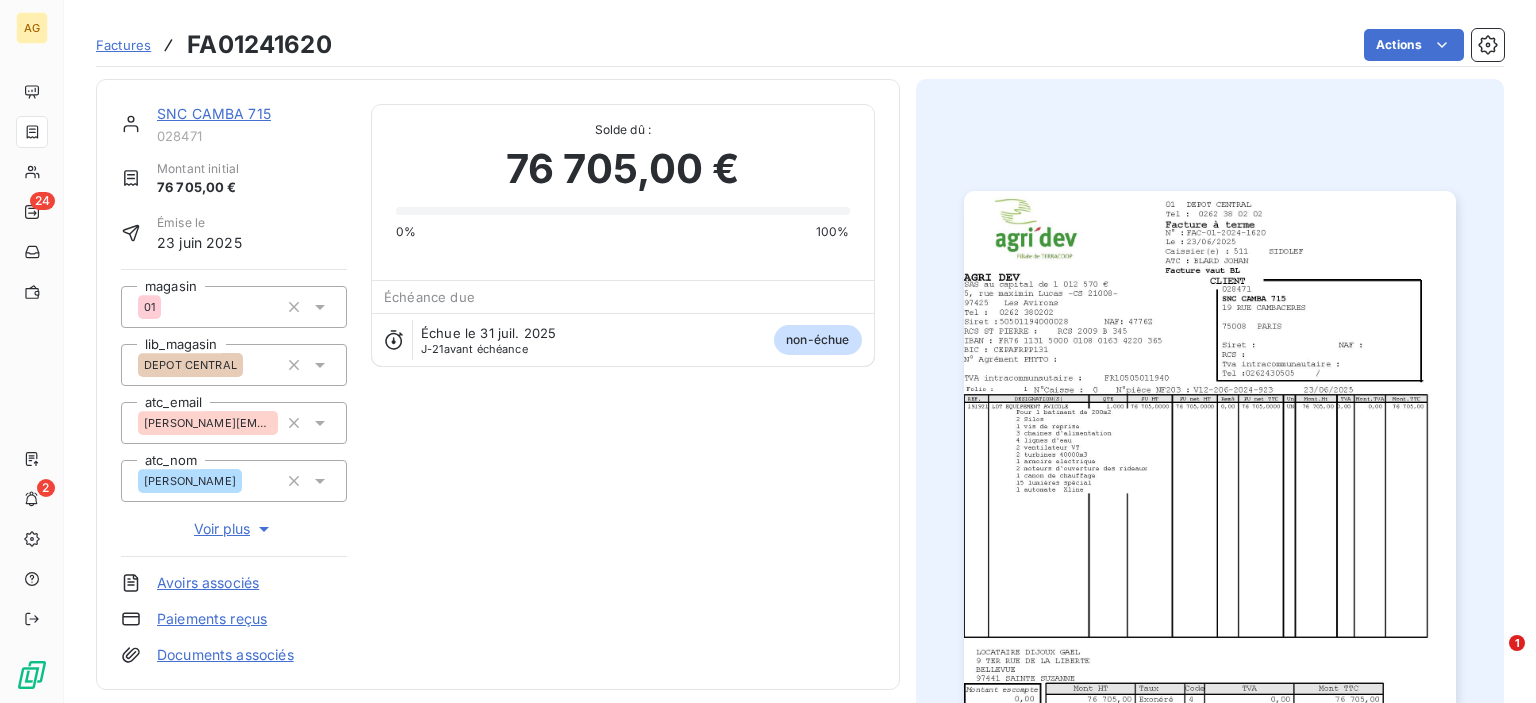 scroll, scrollTop: 498, scrollLeft: 0, axis: vertical 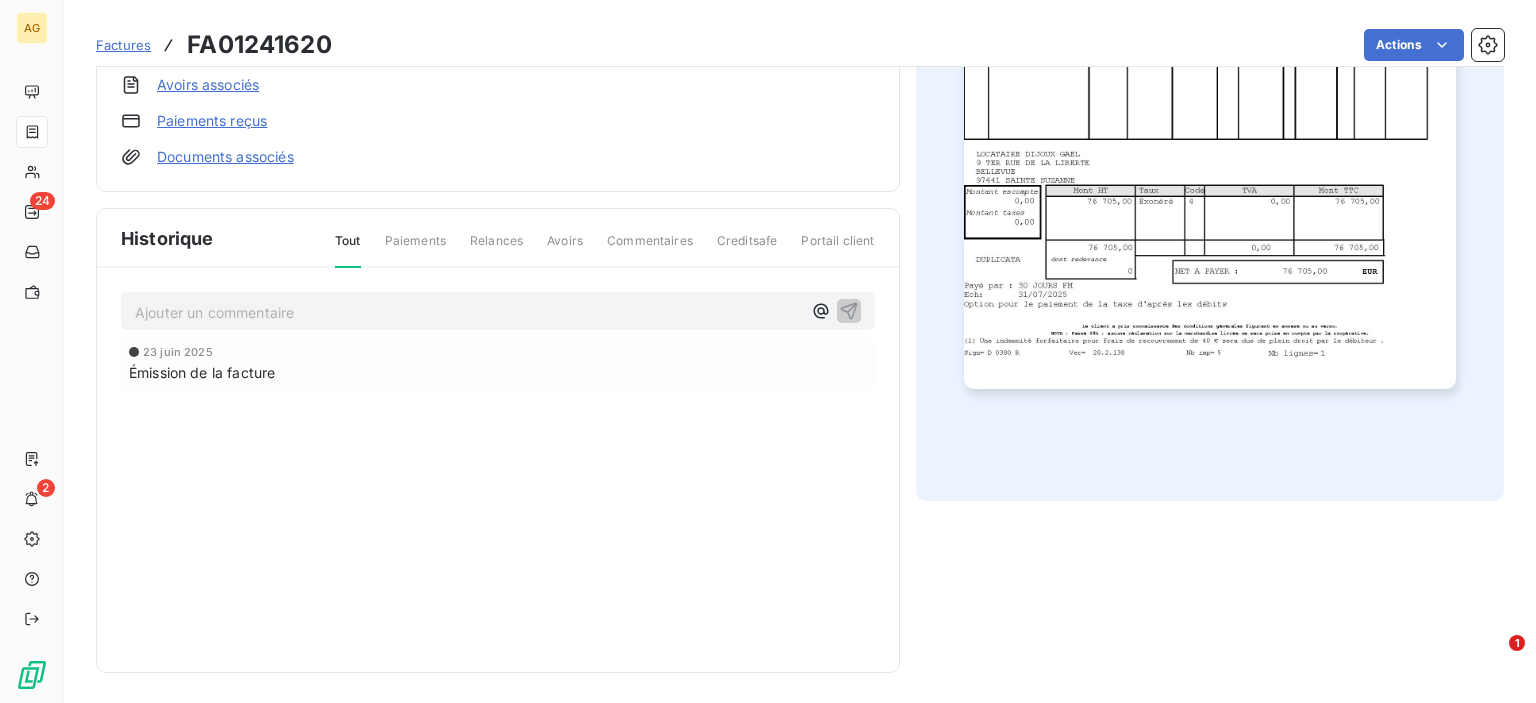 click on "Ajouter un commentaire ﻿" at bounding box center [468, 312] 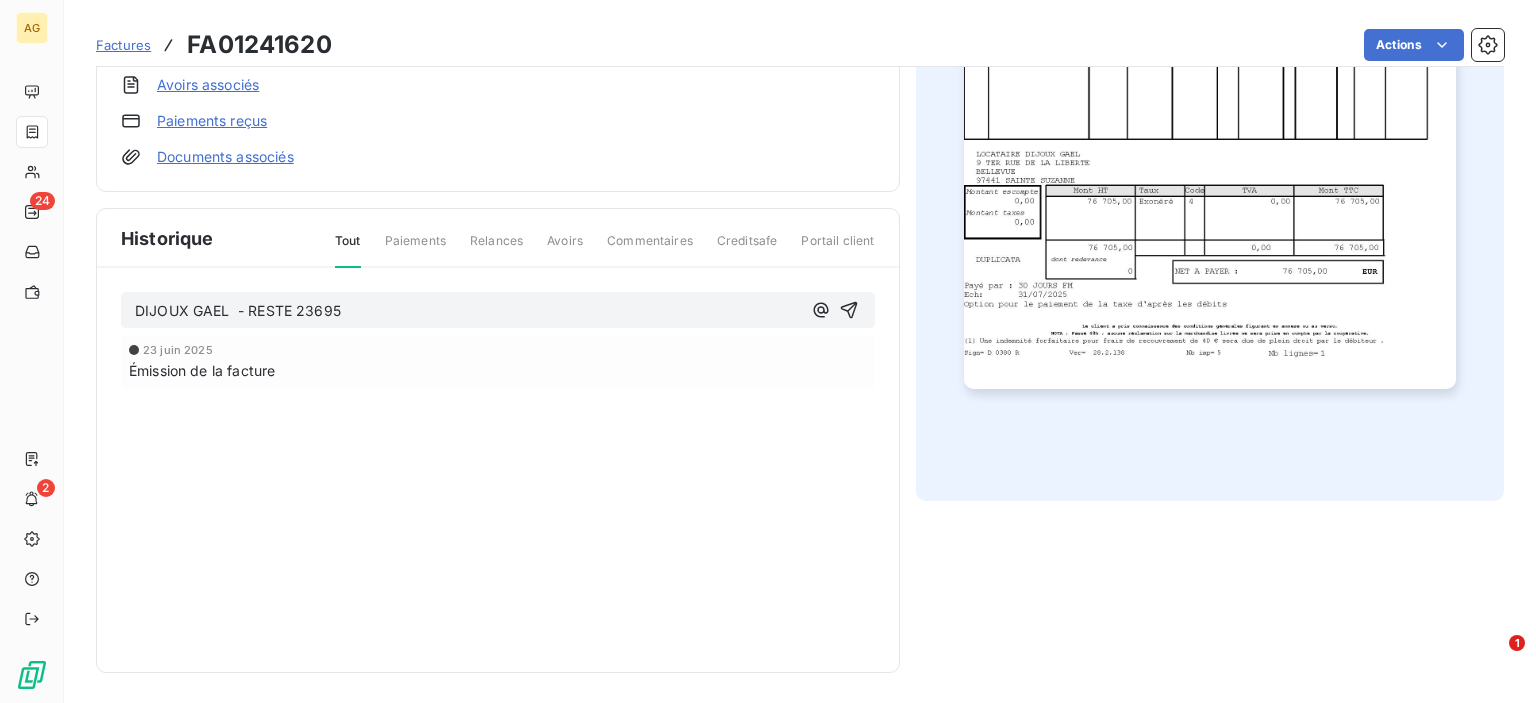 click on "DIJOUX GAEL  - RESTE 23695" at bounding box center (238, 310) 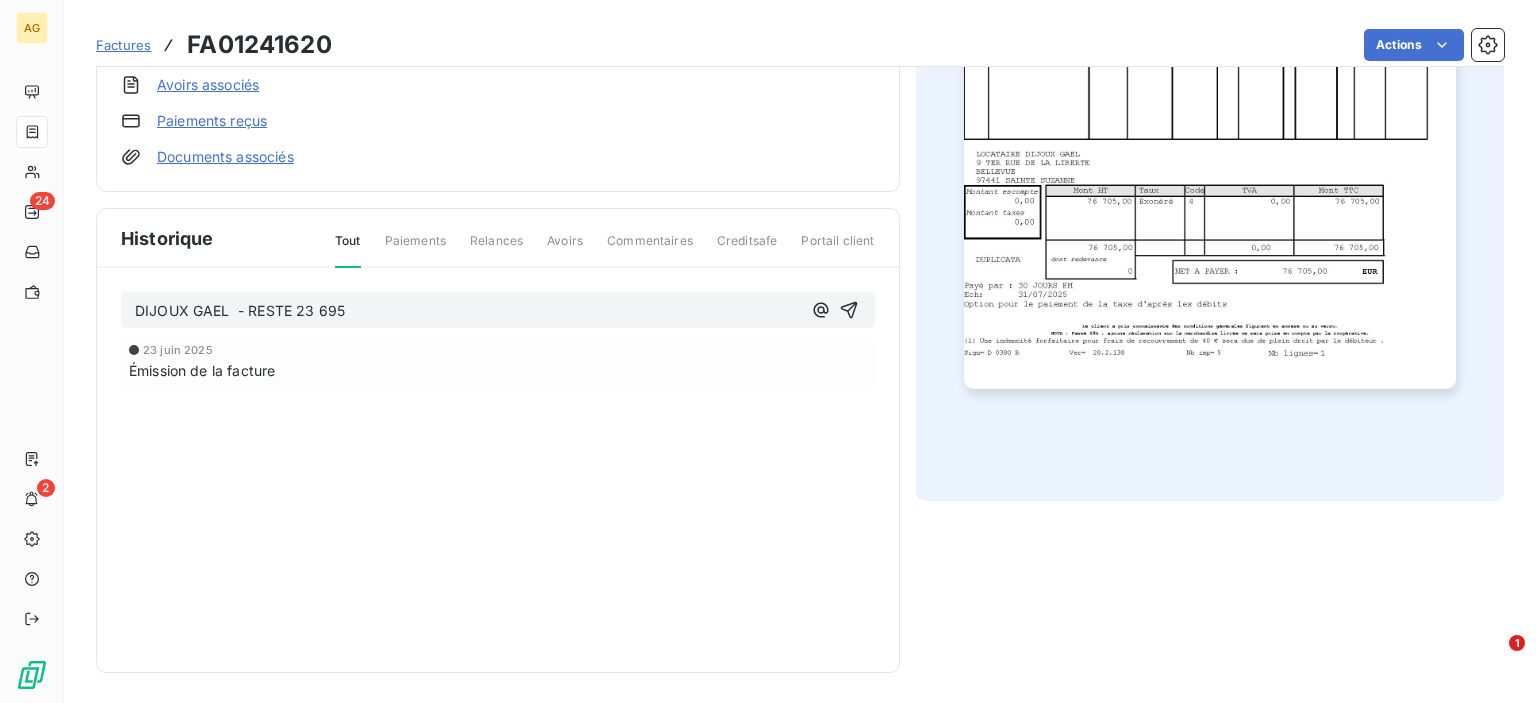 click on "DIJOUX GAEL  - RESTE 23 695" at bounding box center (468, 311) 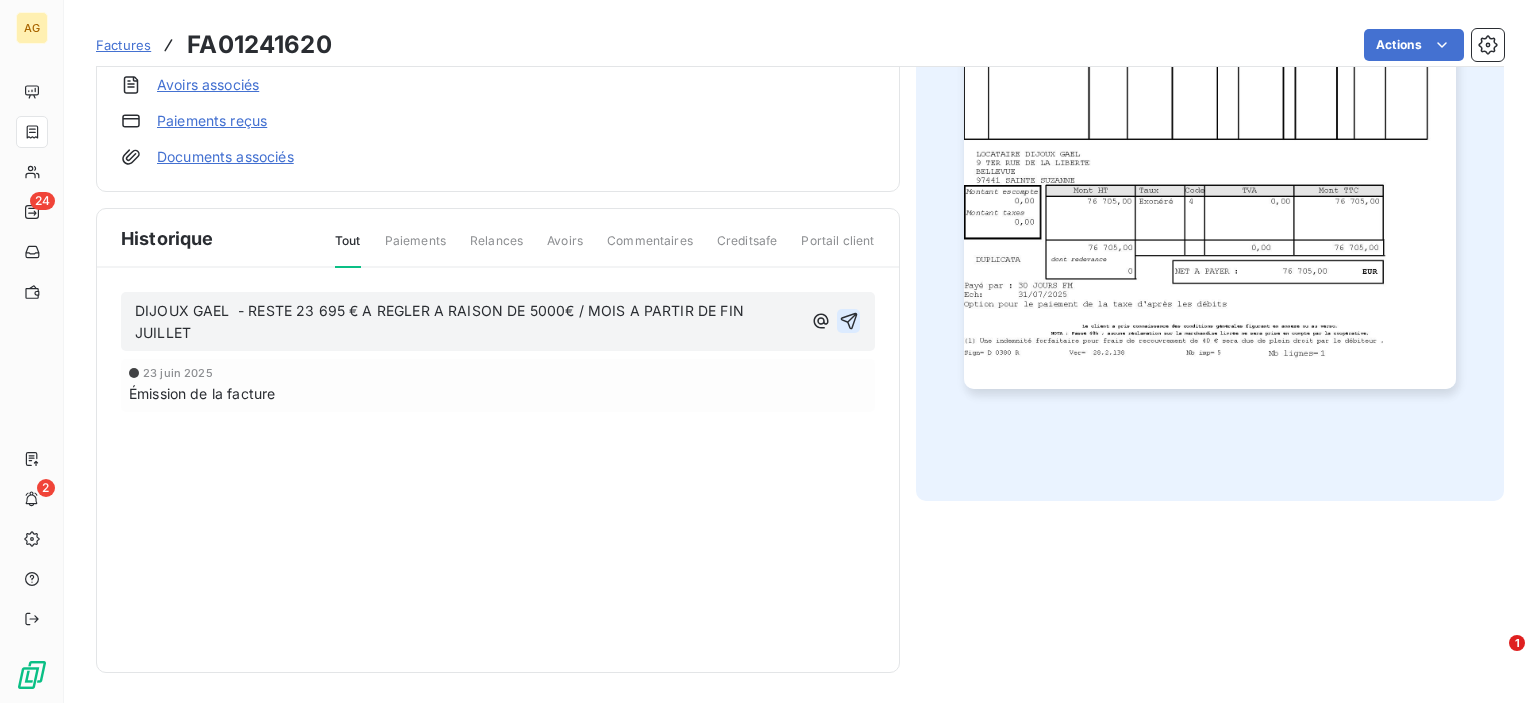 click 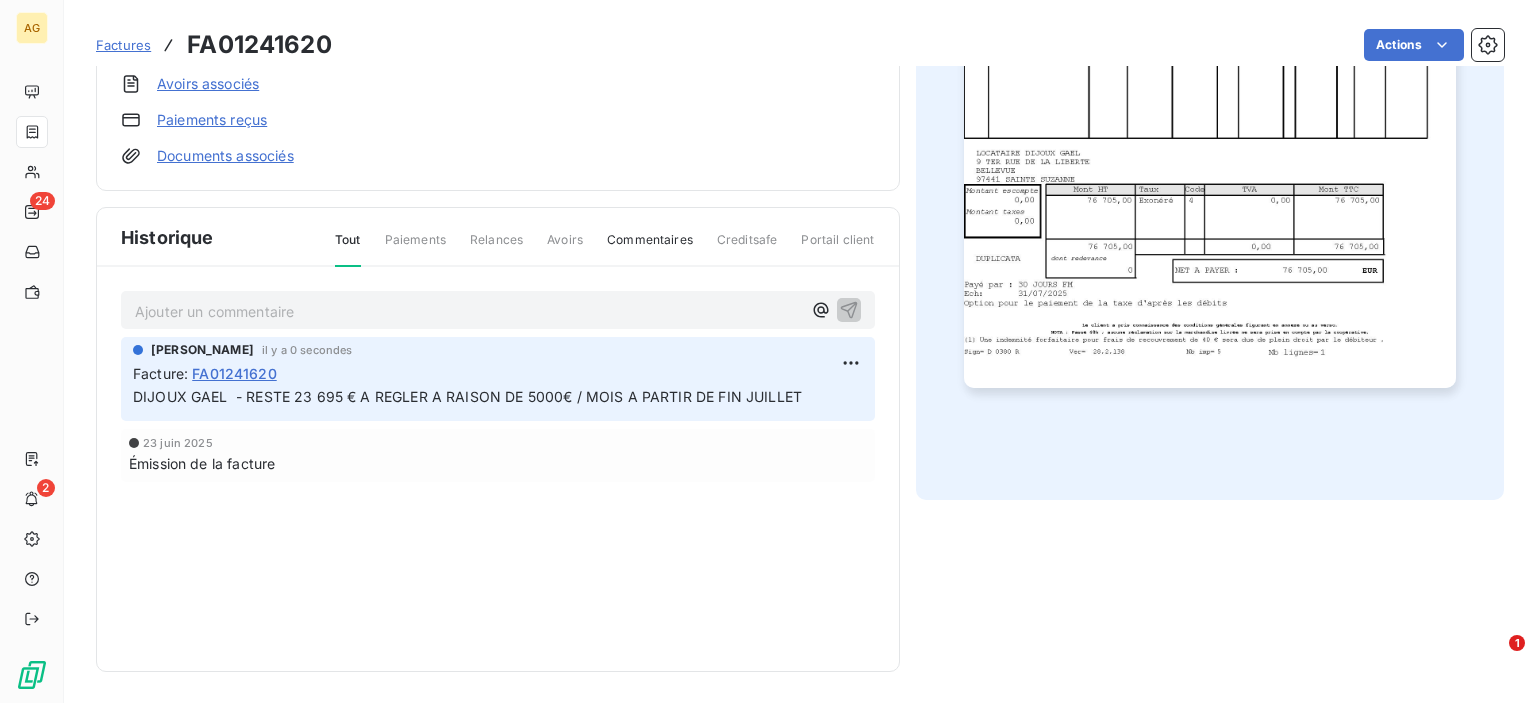 scroll, scrollTop: 0, scrollLeft: 0, axis: both 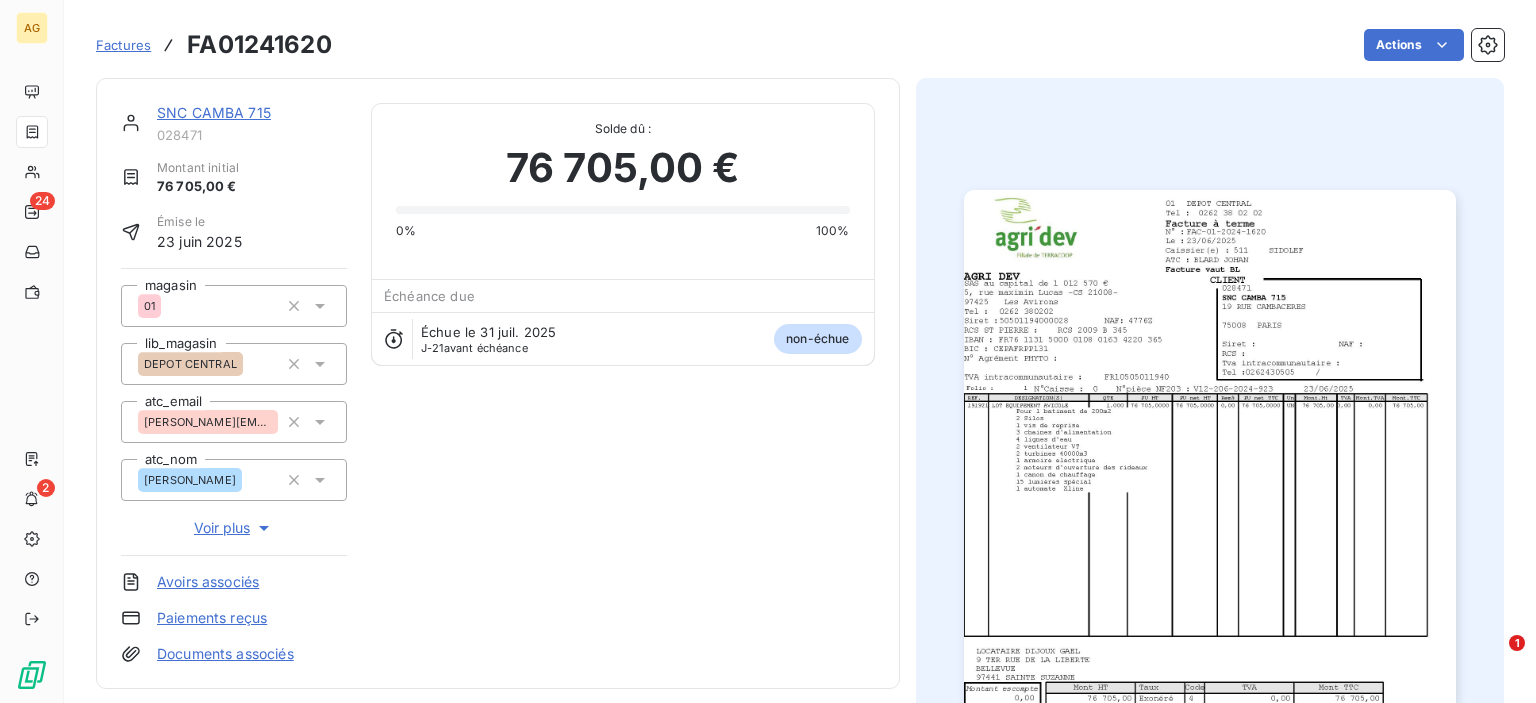 click on "SNC CAMBA 715" at bounding box center [214, 112] 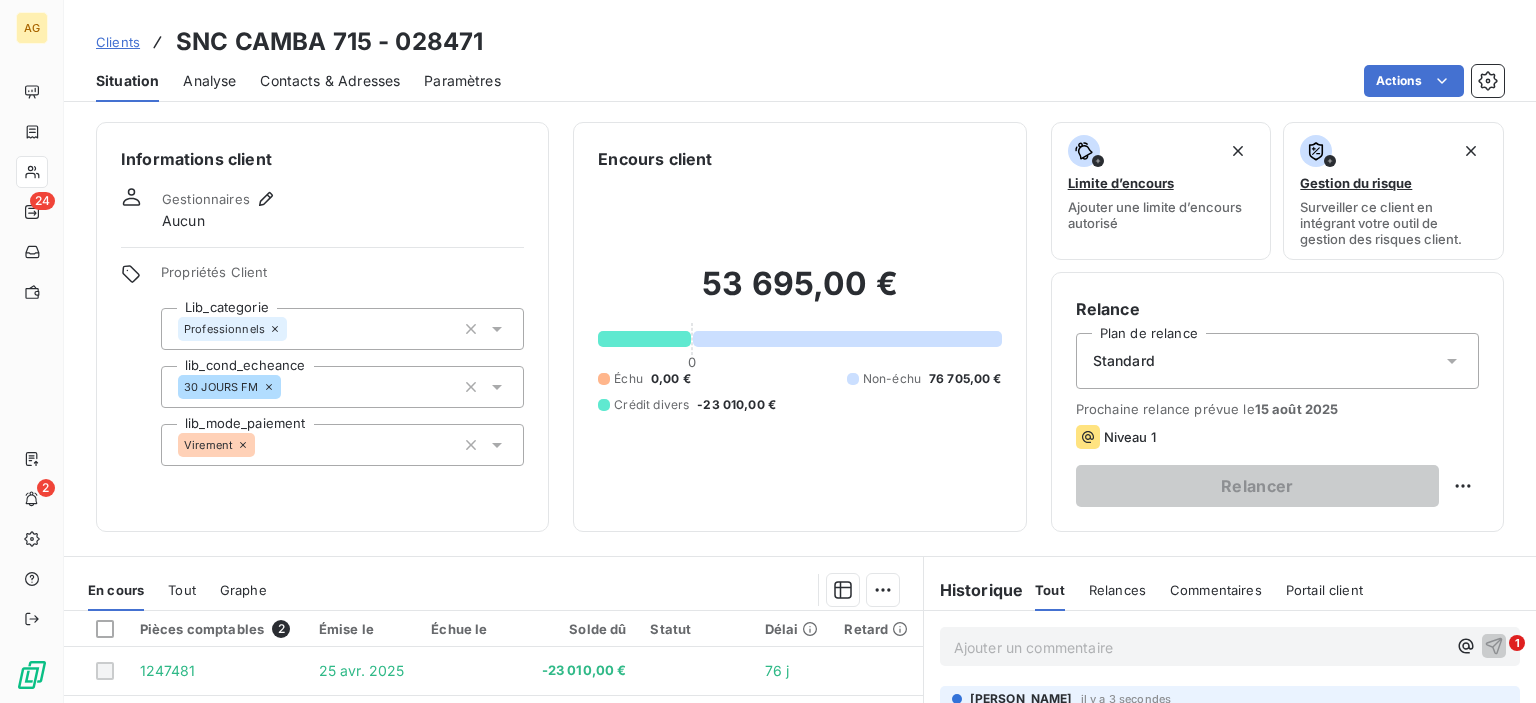 scroll, scrollTop: 200, scrollLeft: 0, axis: vertical 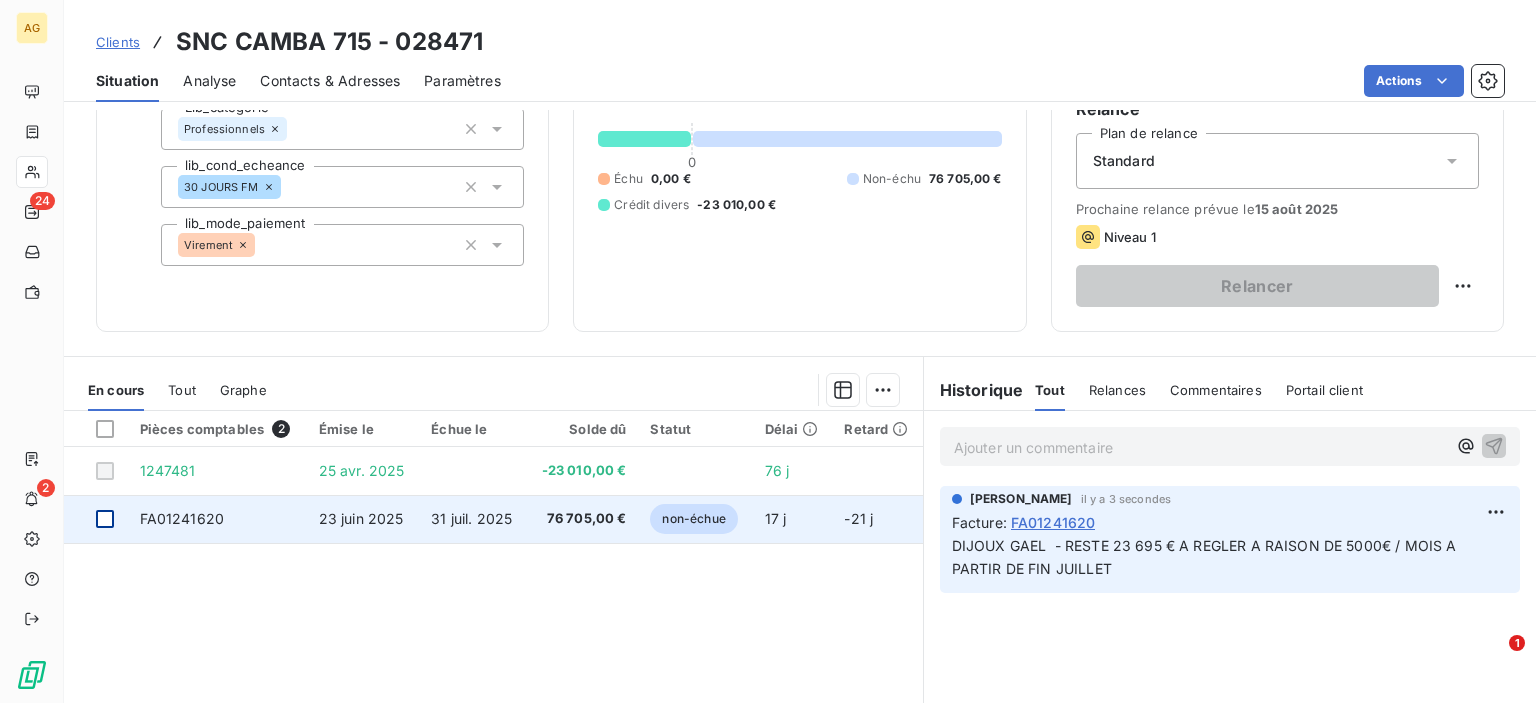 click at bounding box center [105, 519] 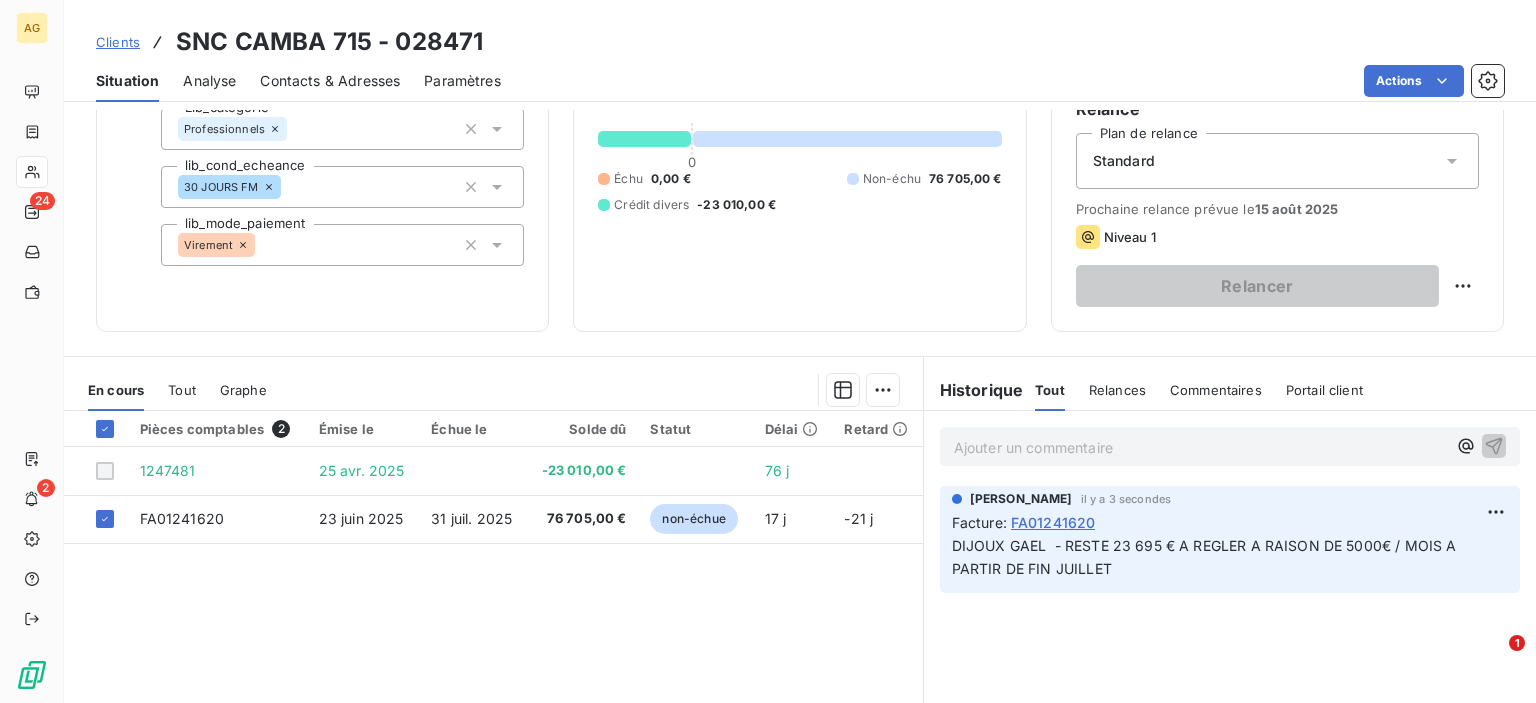 click on "En cours Tout Graphe" at bounding box center [493, 390] 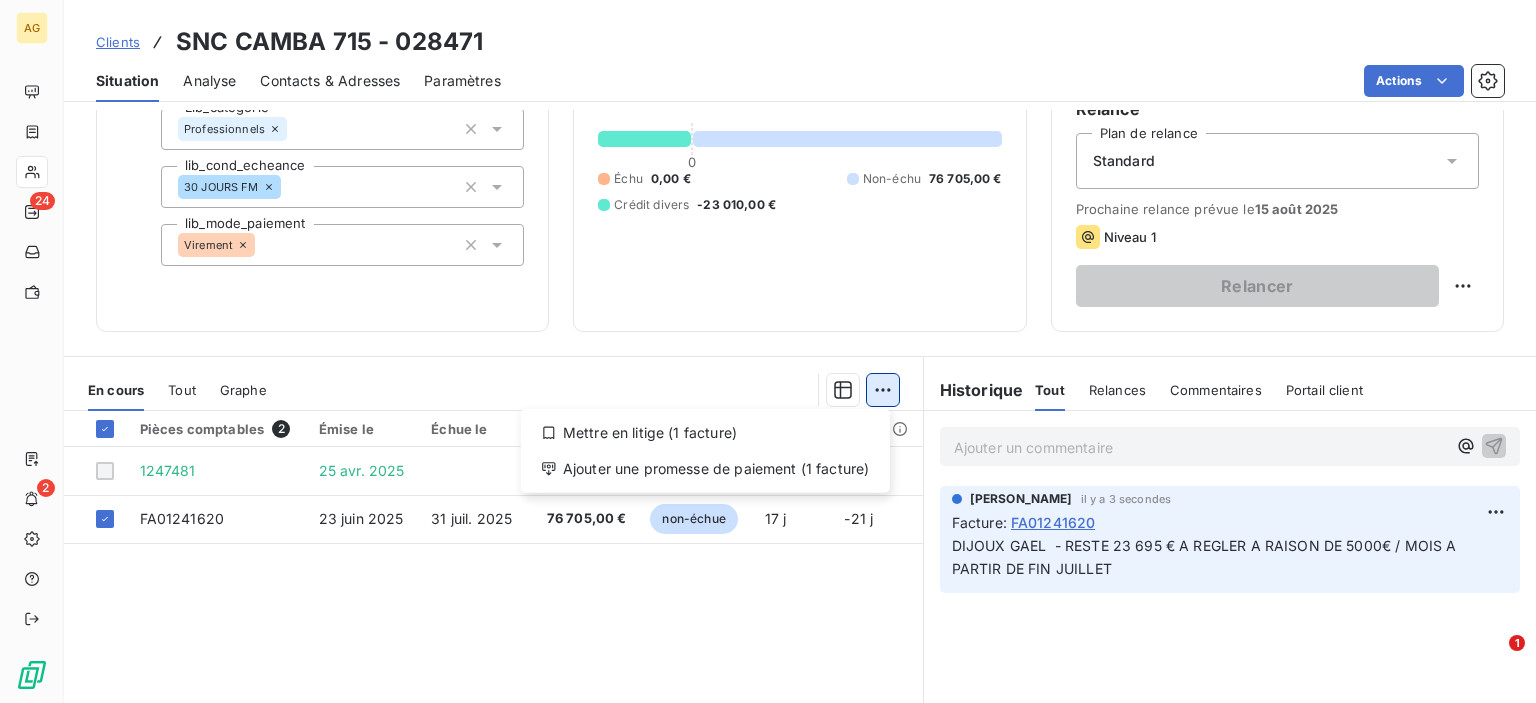 click on "AG 24 2 Clients SNC CAMBA 715 - 028471 Situation Analyse Contacts & Adresses Paramètres Actions Informations client Gestionnaires Aucun Propriétés Client Lib_categorie Professionnels lib_cond_echeance 30 JOURS FM lib_mode_paiement Virement Encours client   53 695,00 € 0 Échu 0,00 € Non-échu 76 705,00 €   Crédit divers -23 010,00 €   Limite d’encours Ajouter une limite d’encours autorisé Gestion du risque Surveiller ce client en intégrant votre outil de gestion des risques client. Relance Plan de relance Standard Prochaine relance prévue le  [DATE] Niveau 1 Relancer En cours Tout Graphe Mettre en litige (1 facture) Ajouter une promesse de paiement (1 facture) Pièces comptables 2 Émise le Échue le Solde dû Statut Délai   Retard   1247481 [DATE] -23 010,00 € 76 j FA01241620 [DATE] [DATE] 76 705,00 € non-échue 17 j -21 j Lignes par page 25 Précédent 1 Suivant Historique Tout Relances Commentaires Portail client Tout Relances  :" at bounding box center [768, 351] 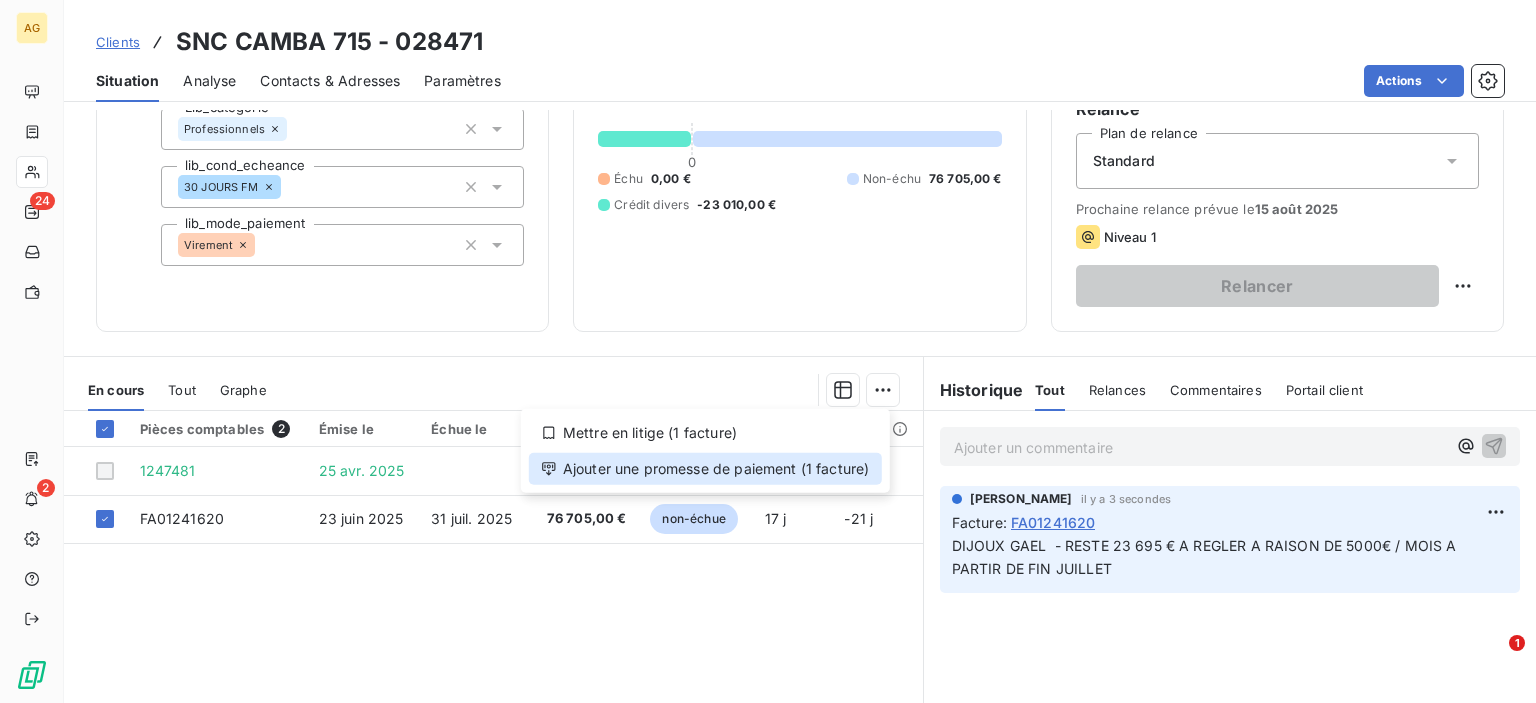 click on "Ajouter une promesse de paiement (1 facture)" at bounding box center (705, 469) 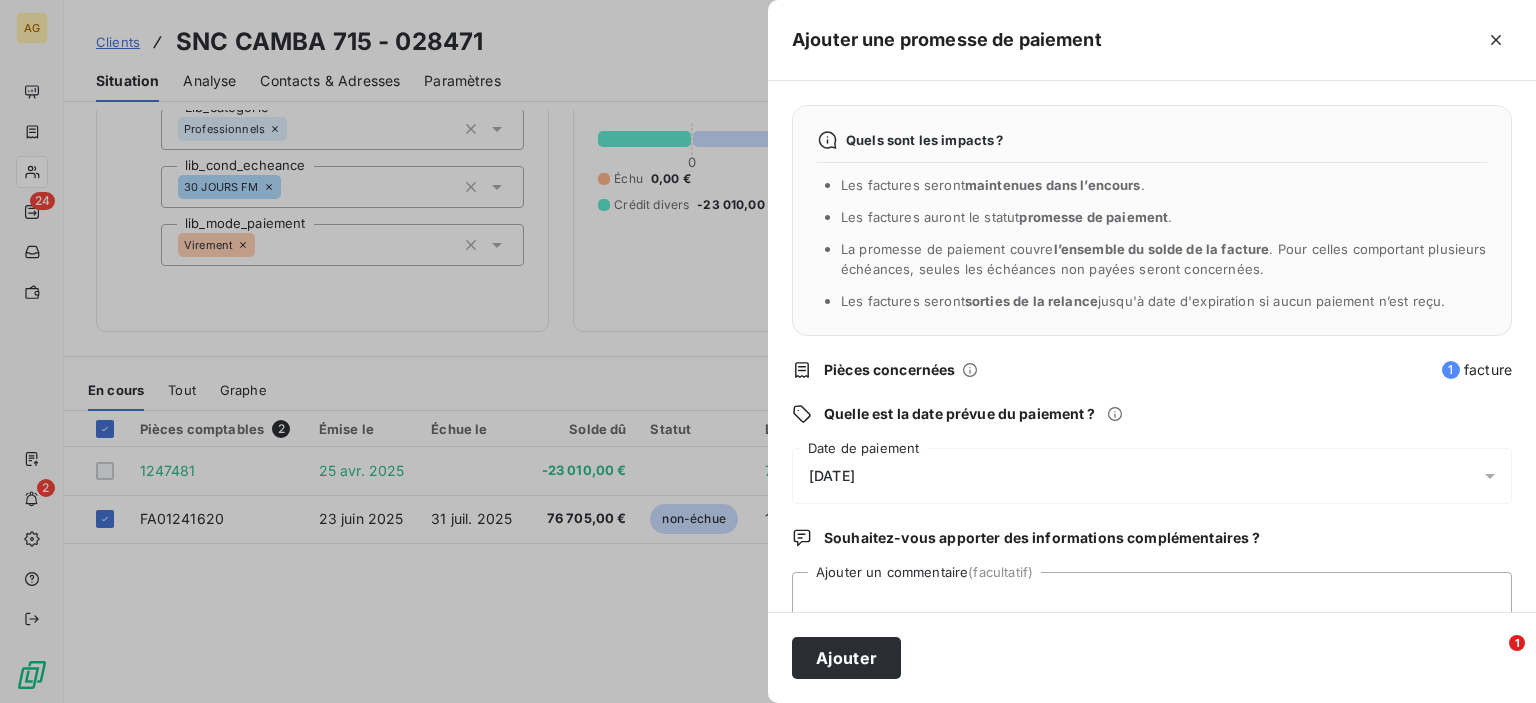 click on "[DATE]" at bounding box center [832, 476] 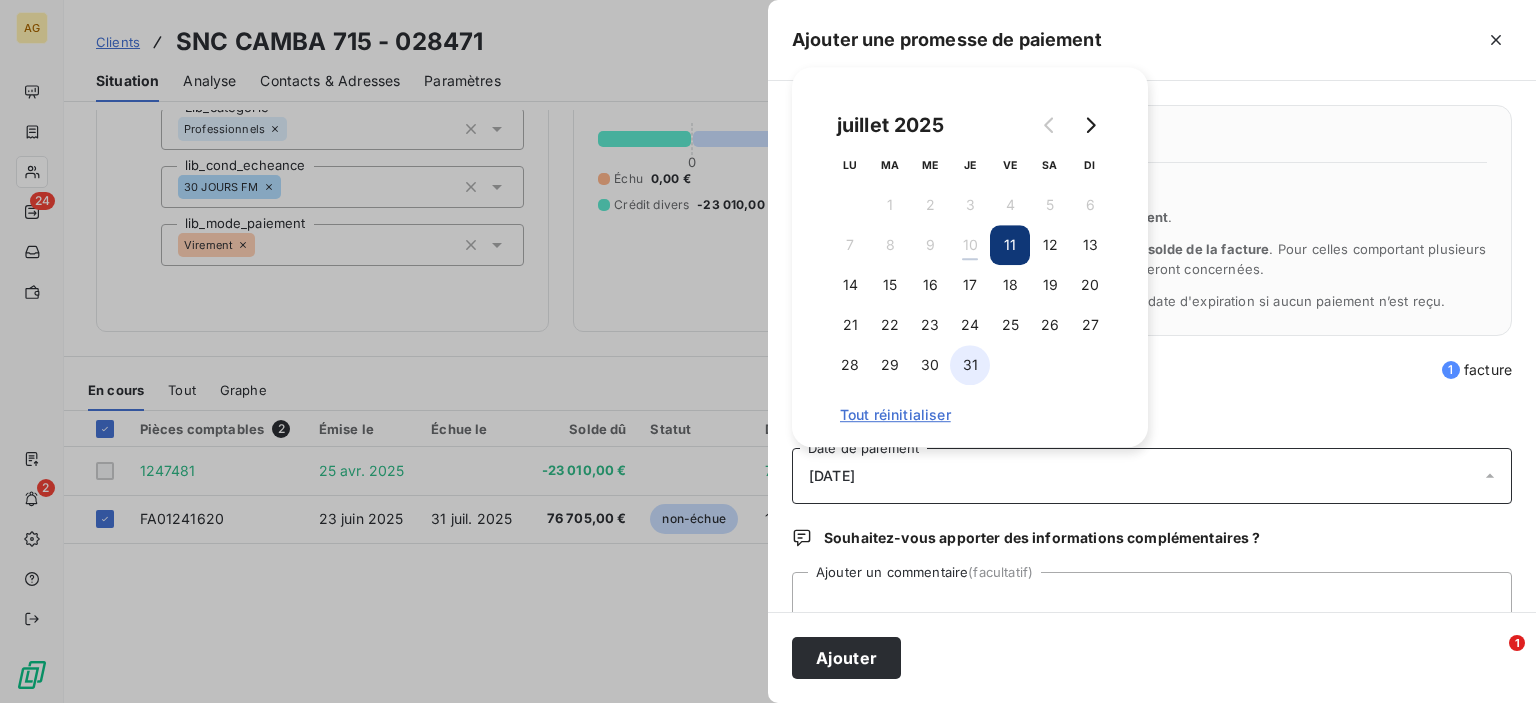 click on "31" at bounding box center (970, 365) 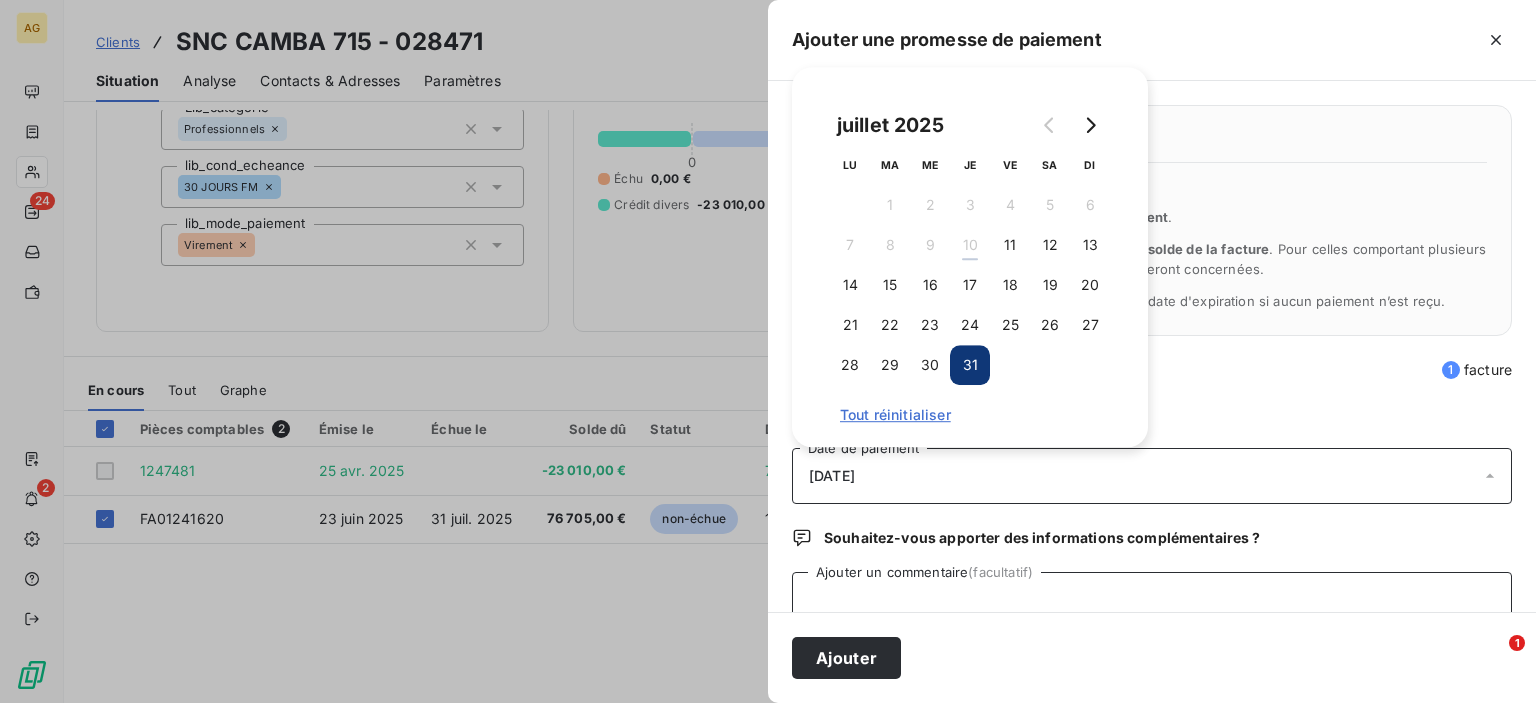 click on "Ajouter un commentaire  (facultatif)" at bounding box center [1152, 610] 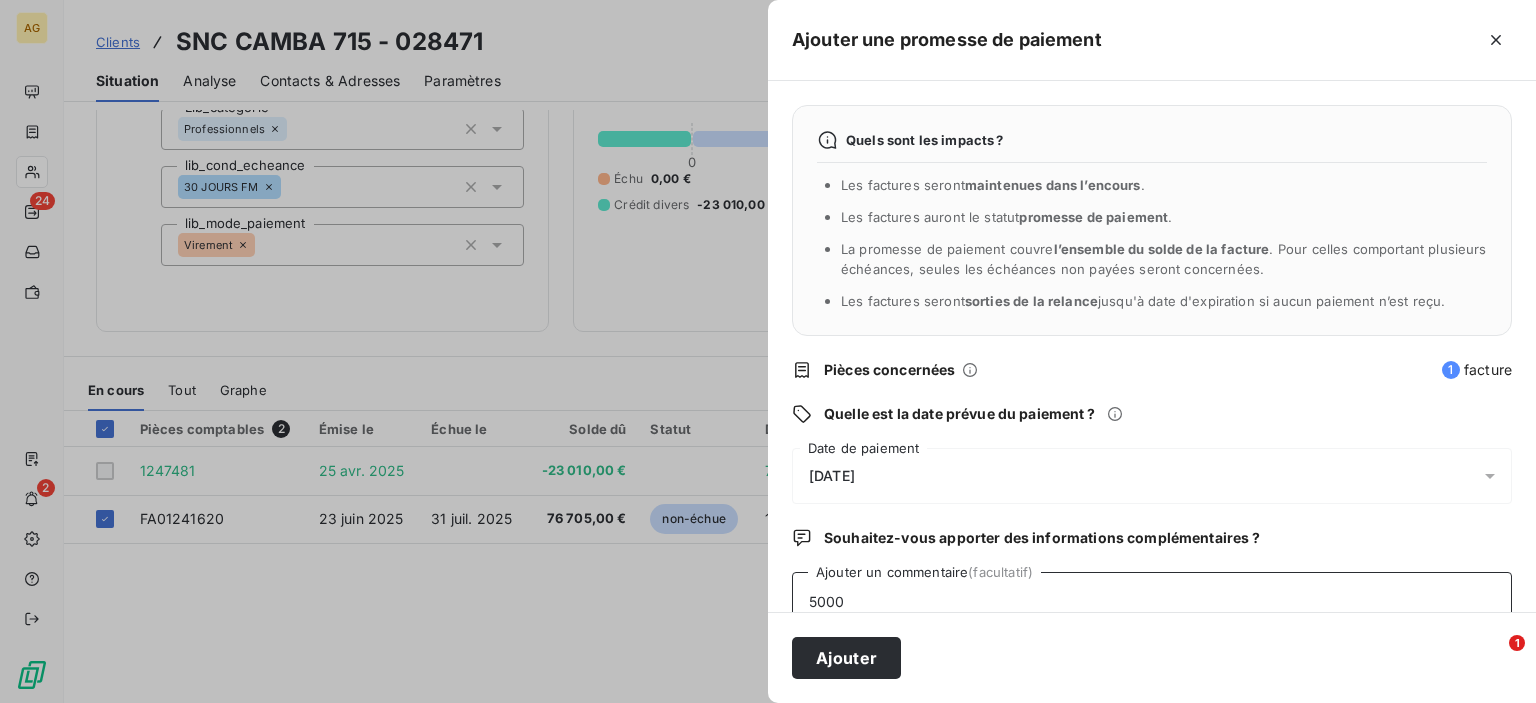 click on "5000" at bounding box center [1152, 610] 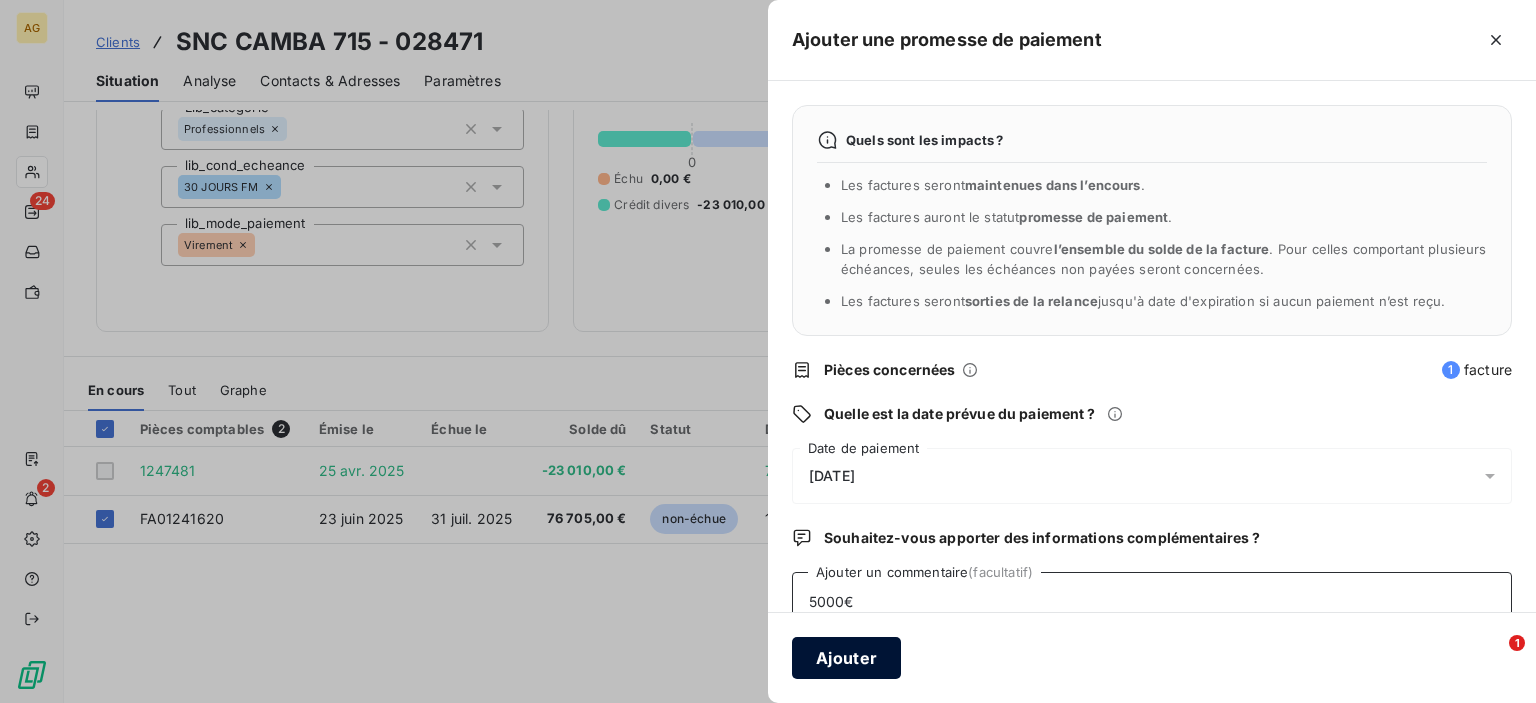 type on "5000€" 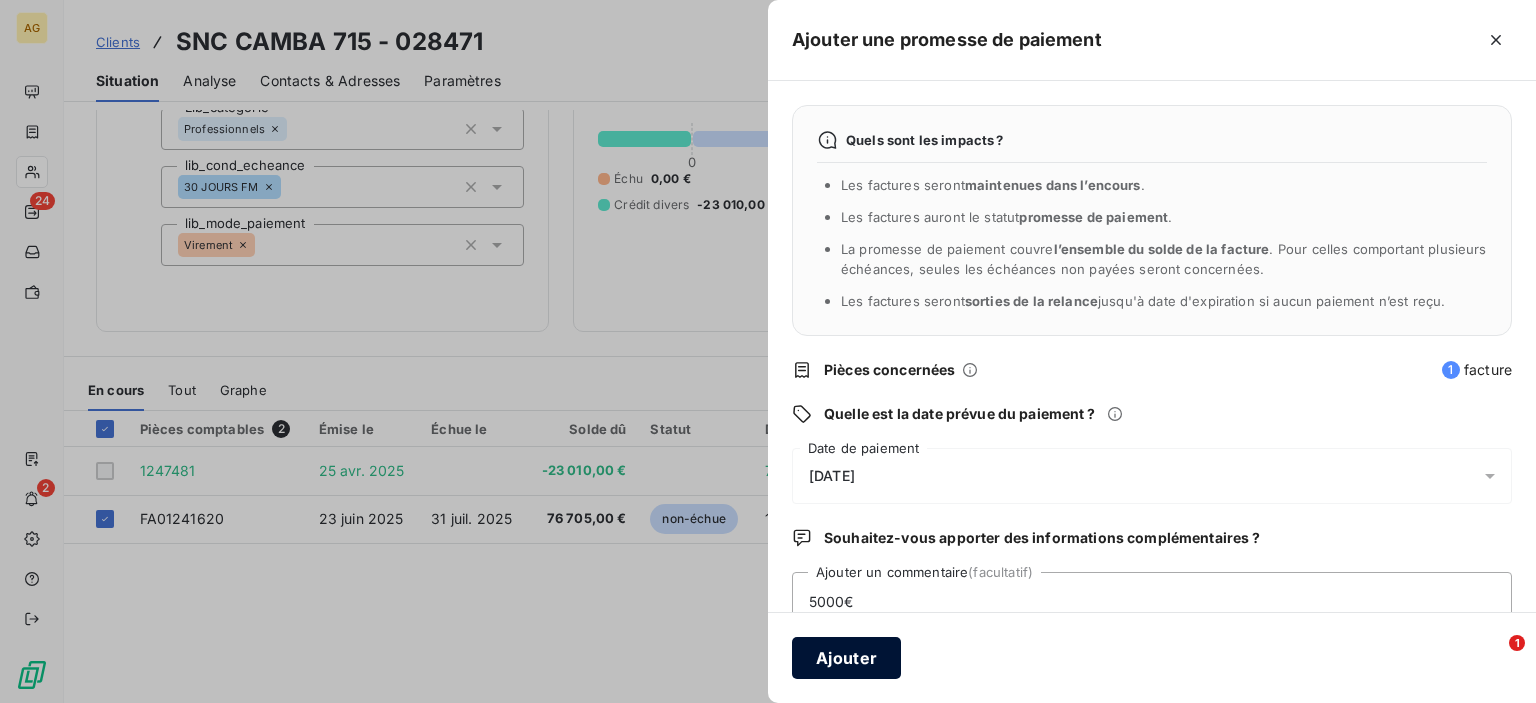 click on "Ajouter" at bounding box center [846, 658] 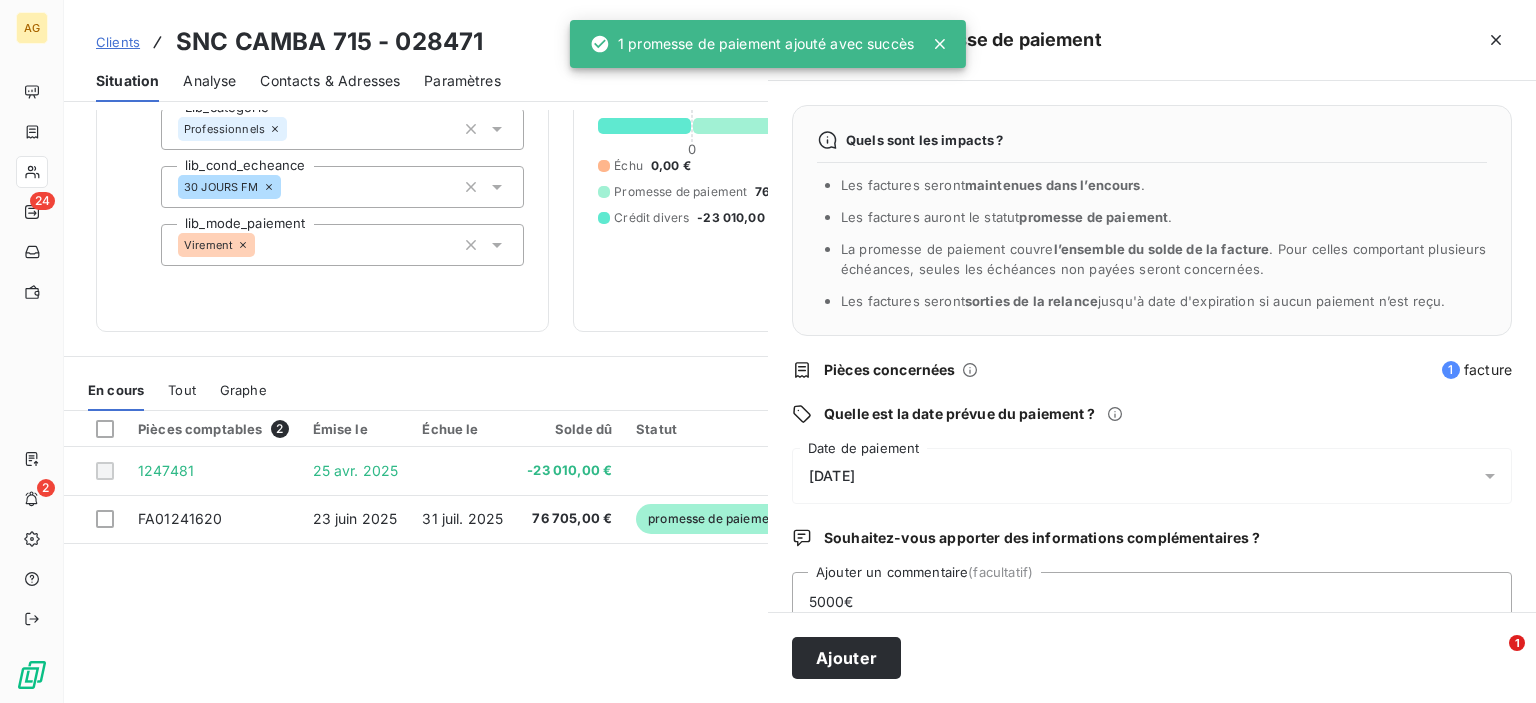 type 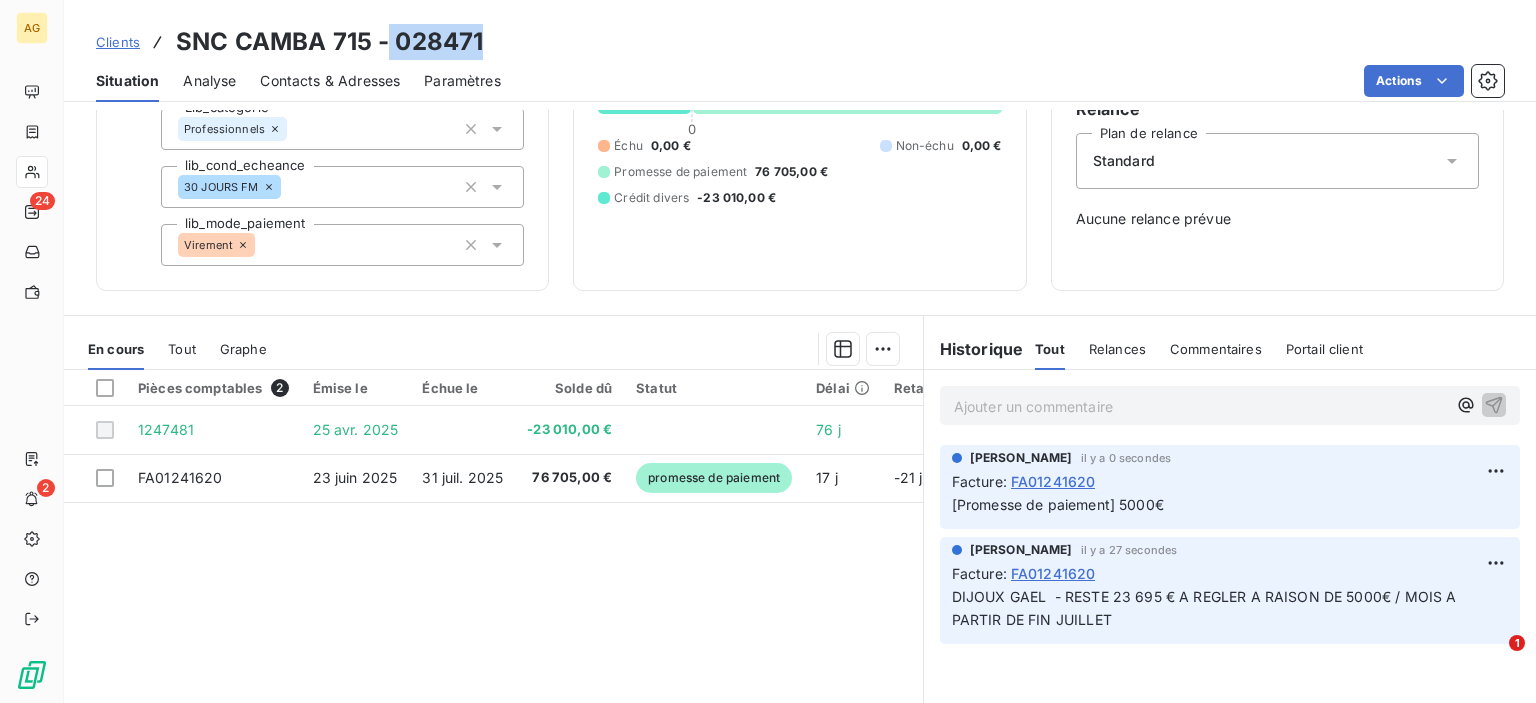 drag, startPoint x: 492, startPoint y: 35, endPoint x: 388, endPoint y: 27, distance: 104.307236 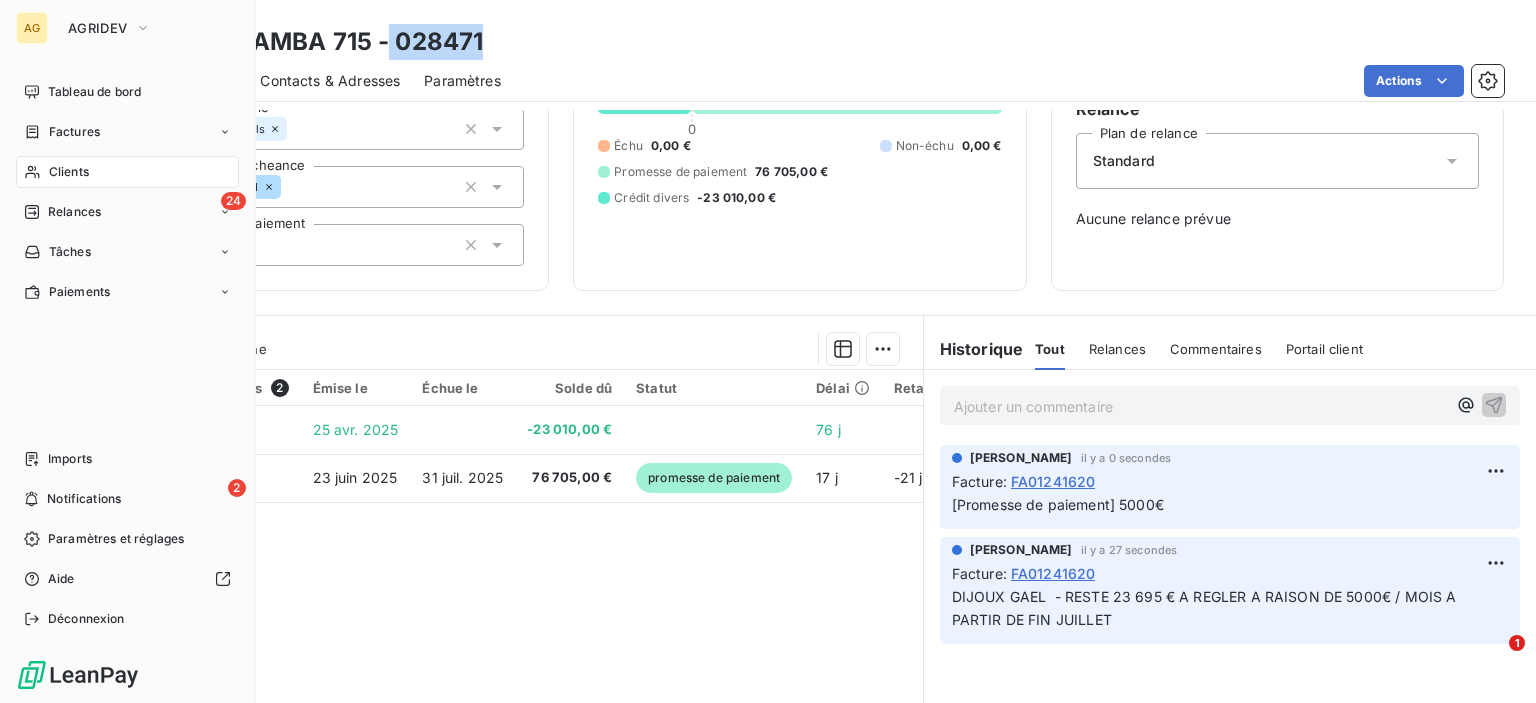 click on "Clients" at bounding box center (69, 172) 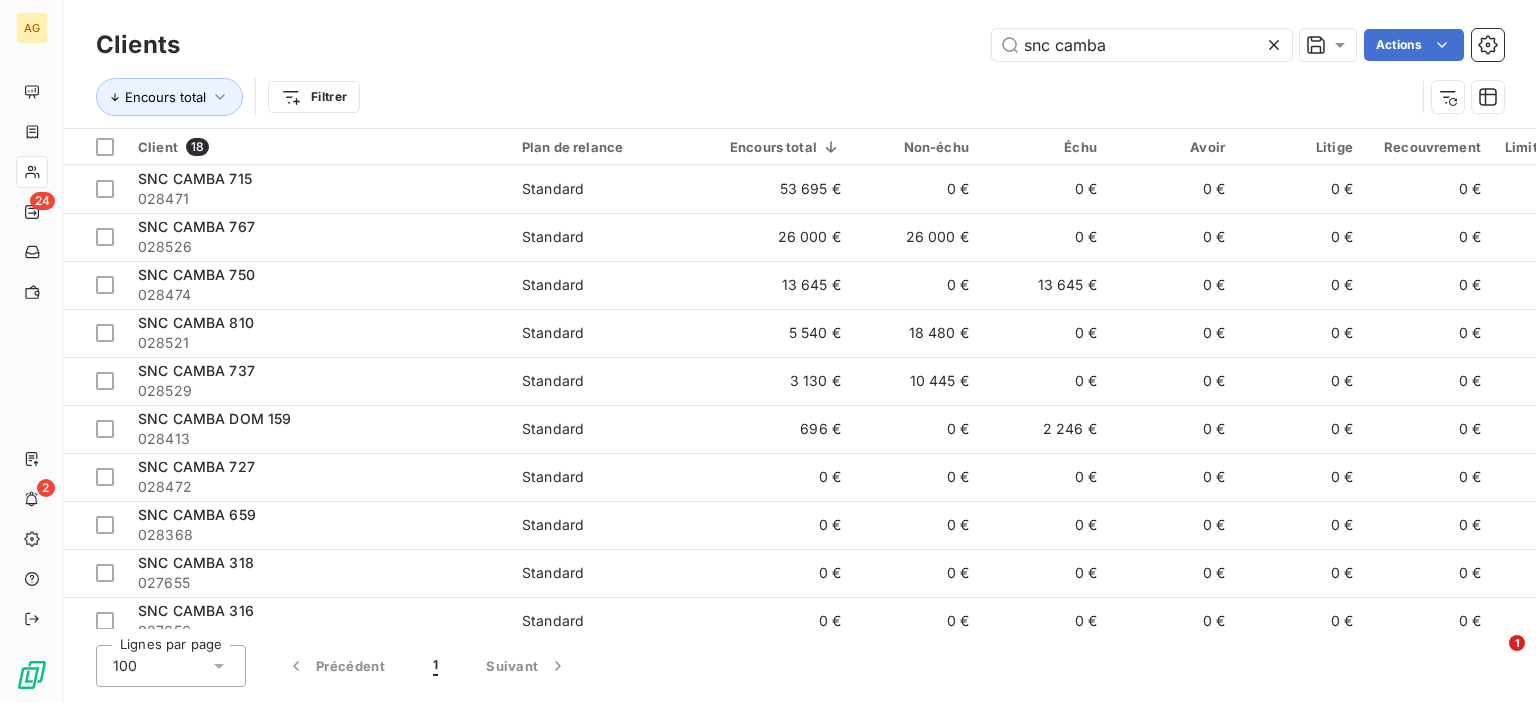 drag, startPoint x: 1143, startPoint y: 47, endPoint x: 931, endPoint y: 41, distance: 212.08488 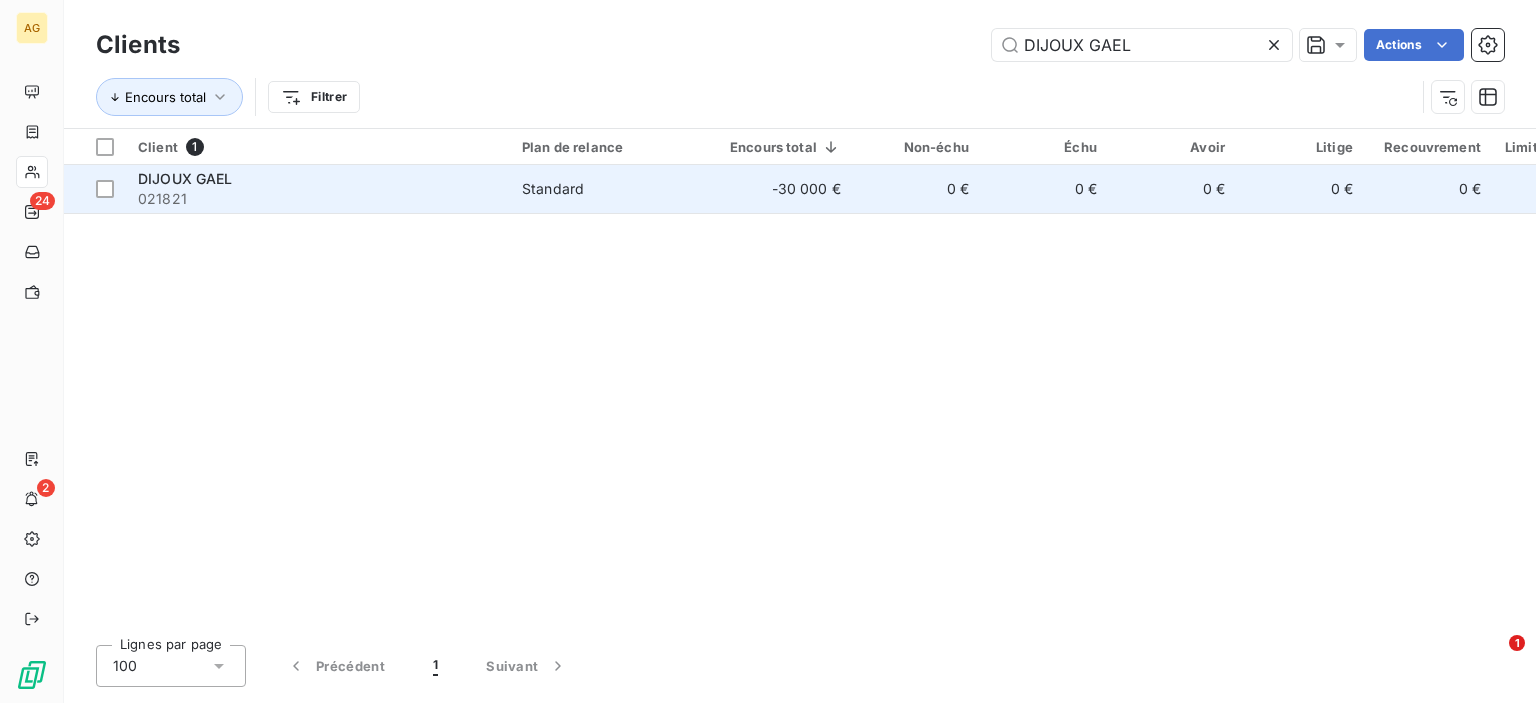 type on "DIJOUX GAEL" 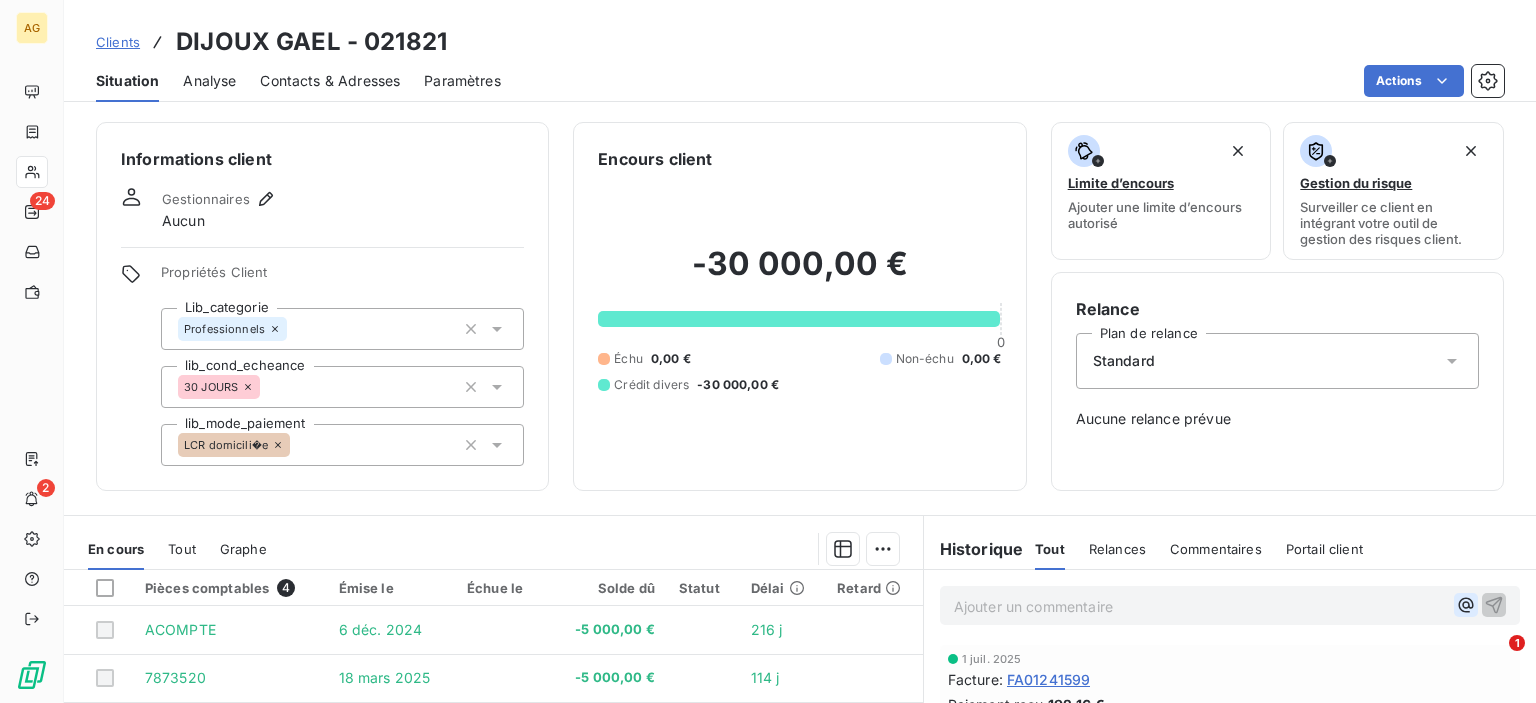 click 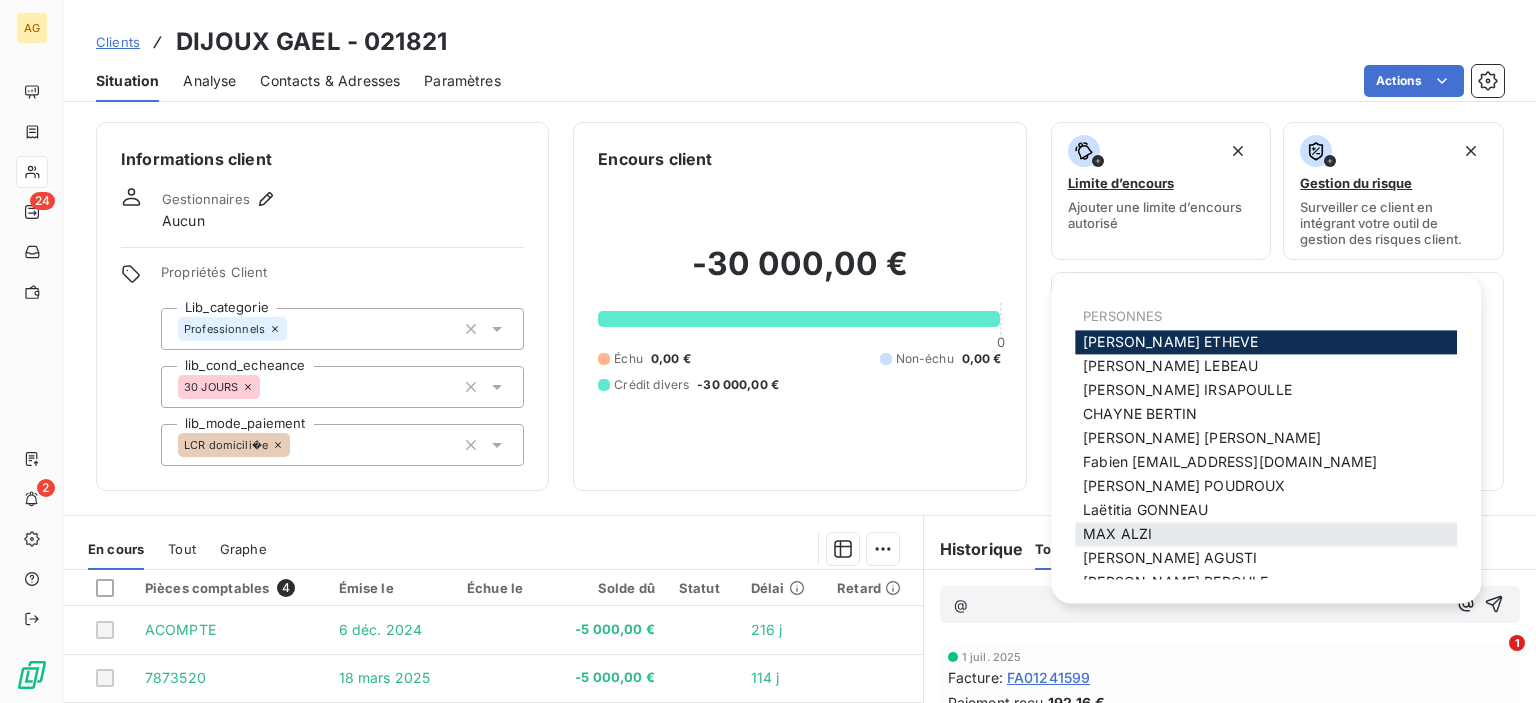 scroll, scrollTop: 90, scrollLeft: 0, axis: vertical 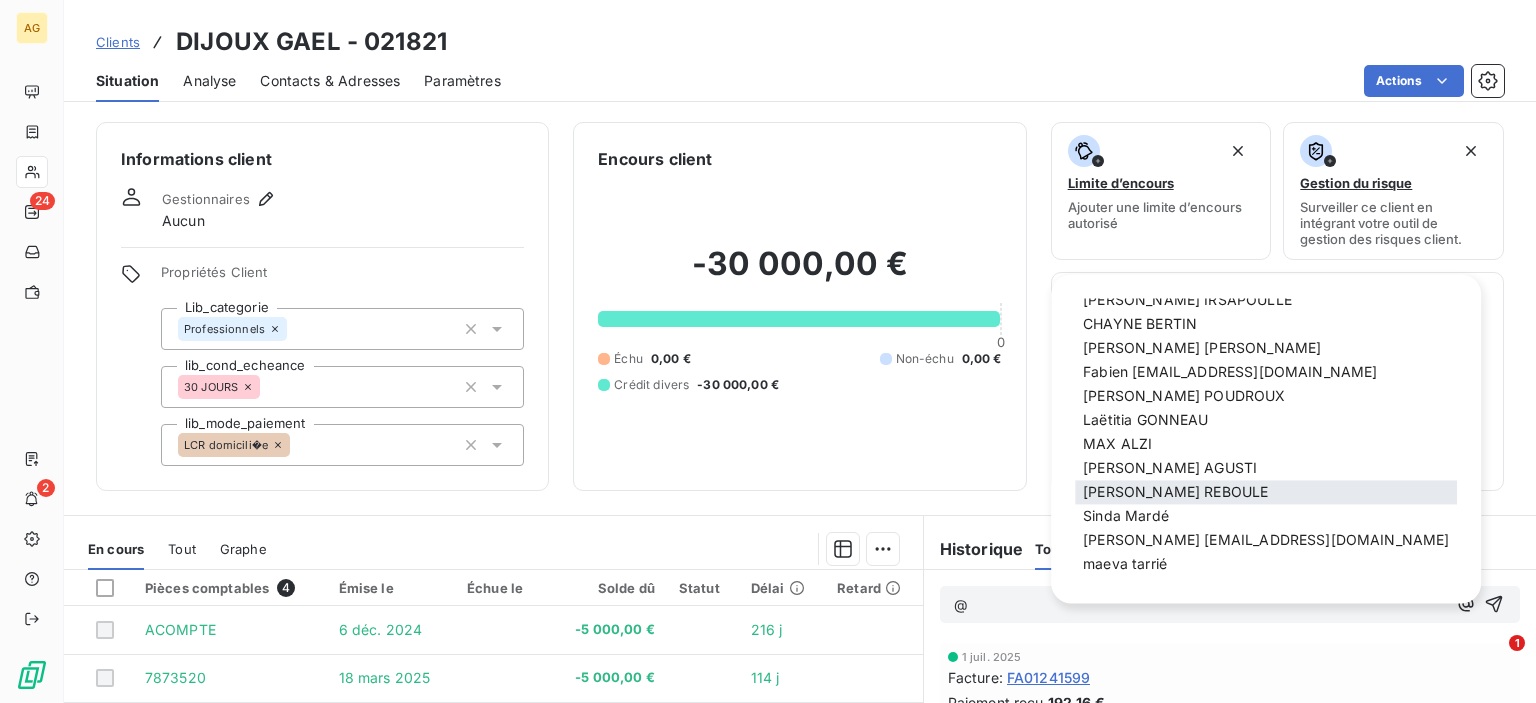 click on "[PERSON_NAME]" at bounding box center (1175, 492) 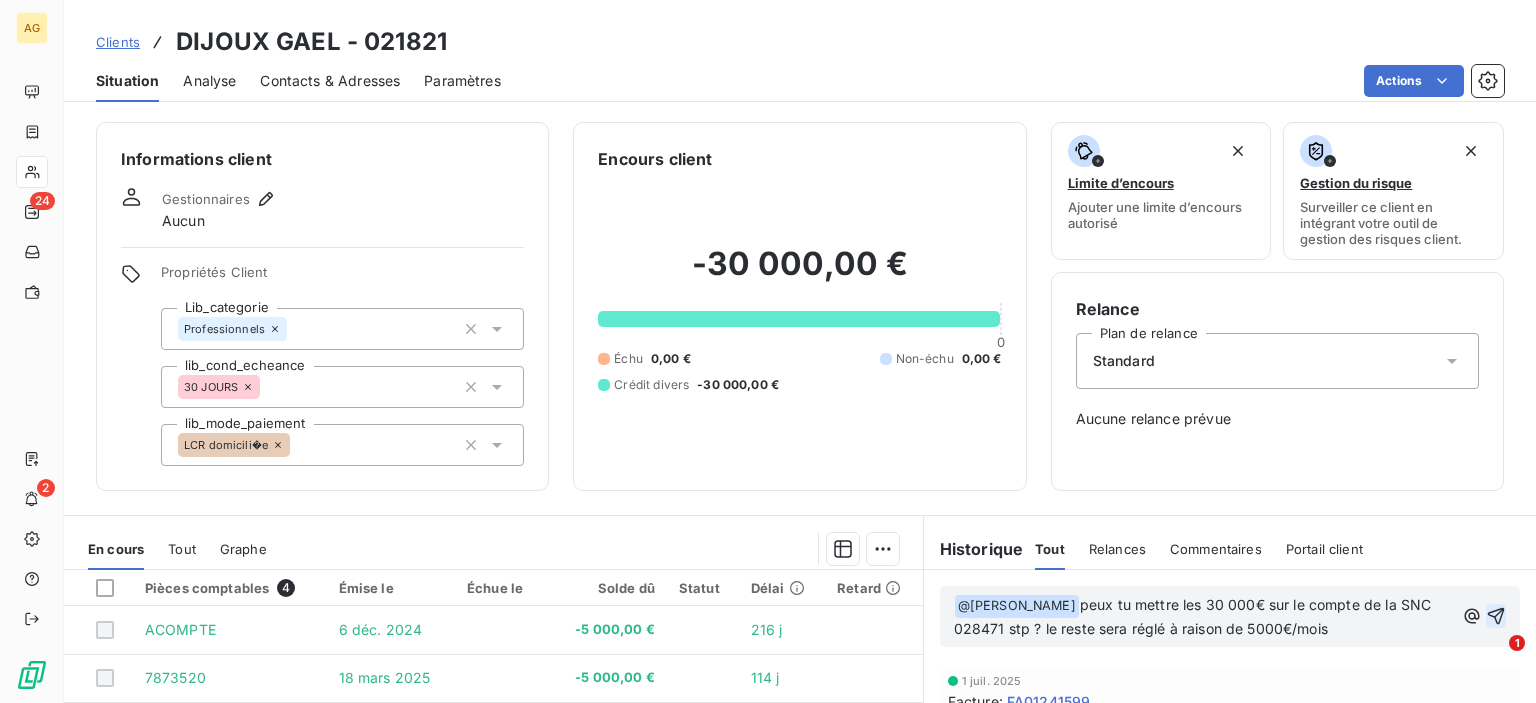 click 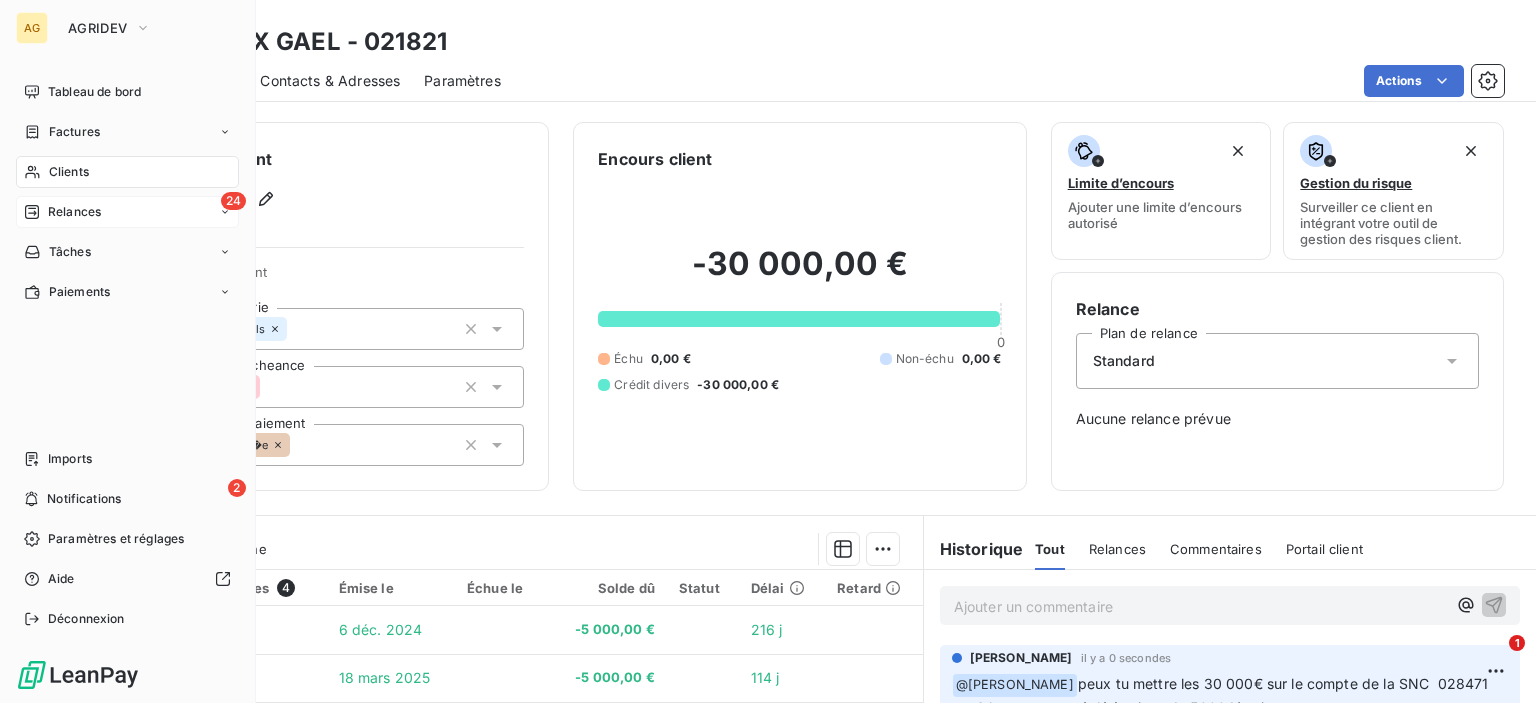 click on "Relances" at bounding box center [74, 212] 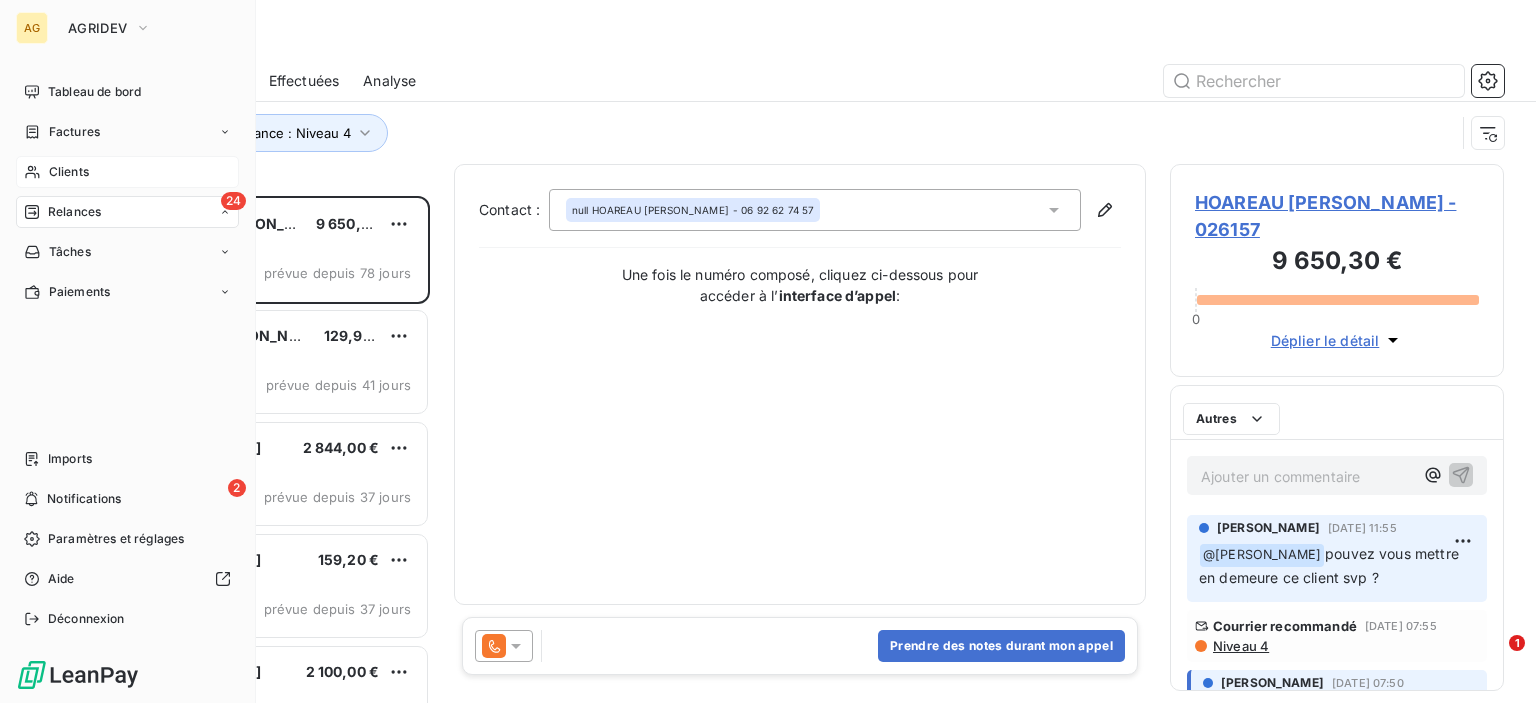 scroll, scrollTop: 16, scrollLeft: 16, axis: both 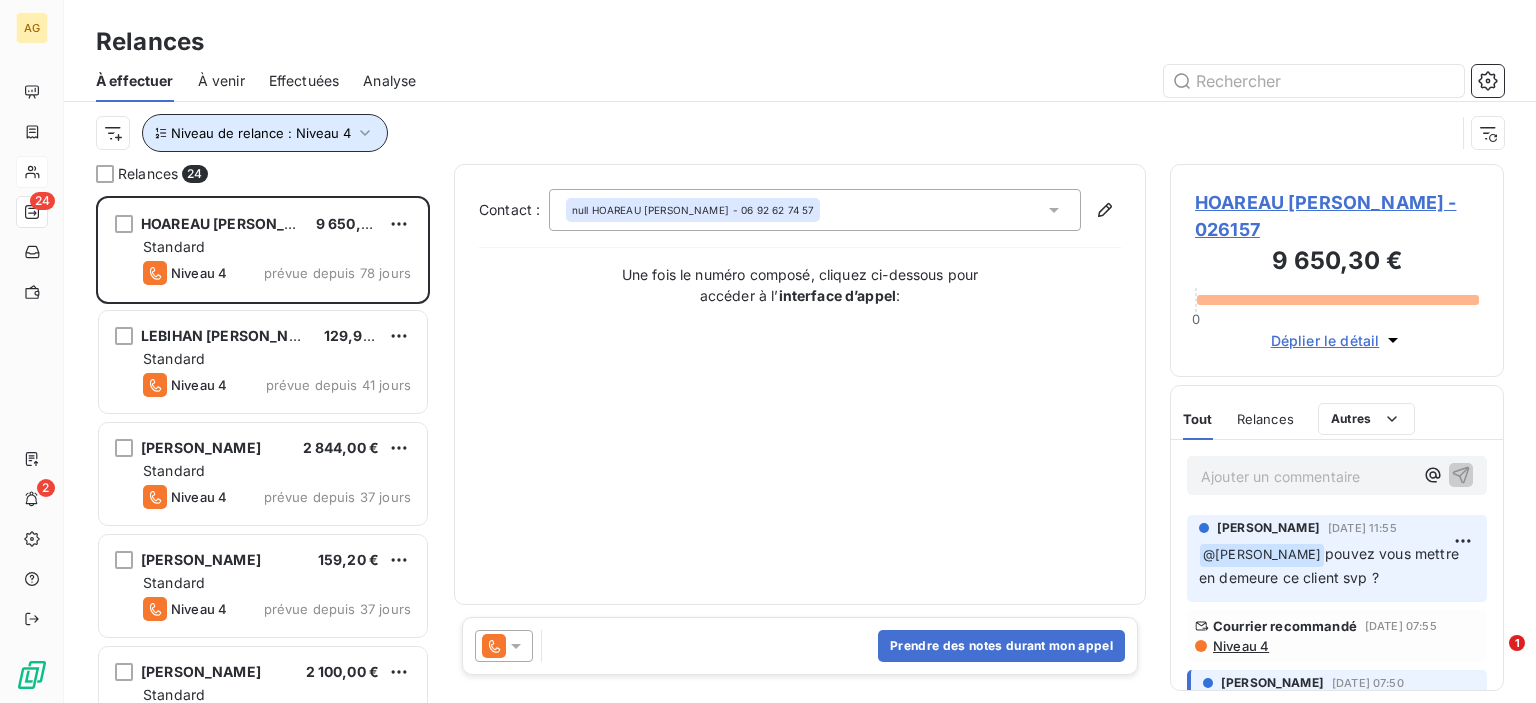 click on "Niveau de relance  : Niveau 4" at bounding box center [261, 133] 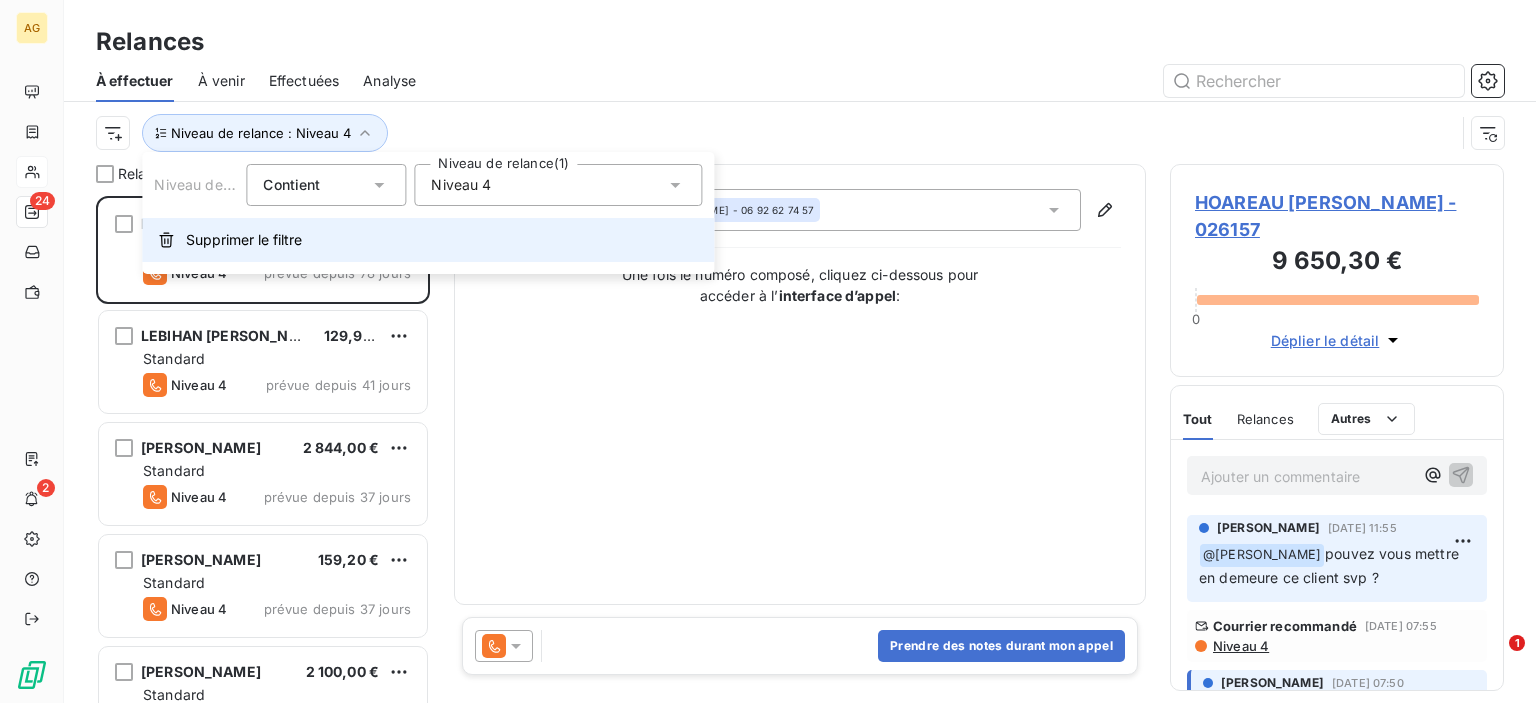click on "Supprimer le filtre" at bounding box center (244, 240) 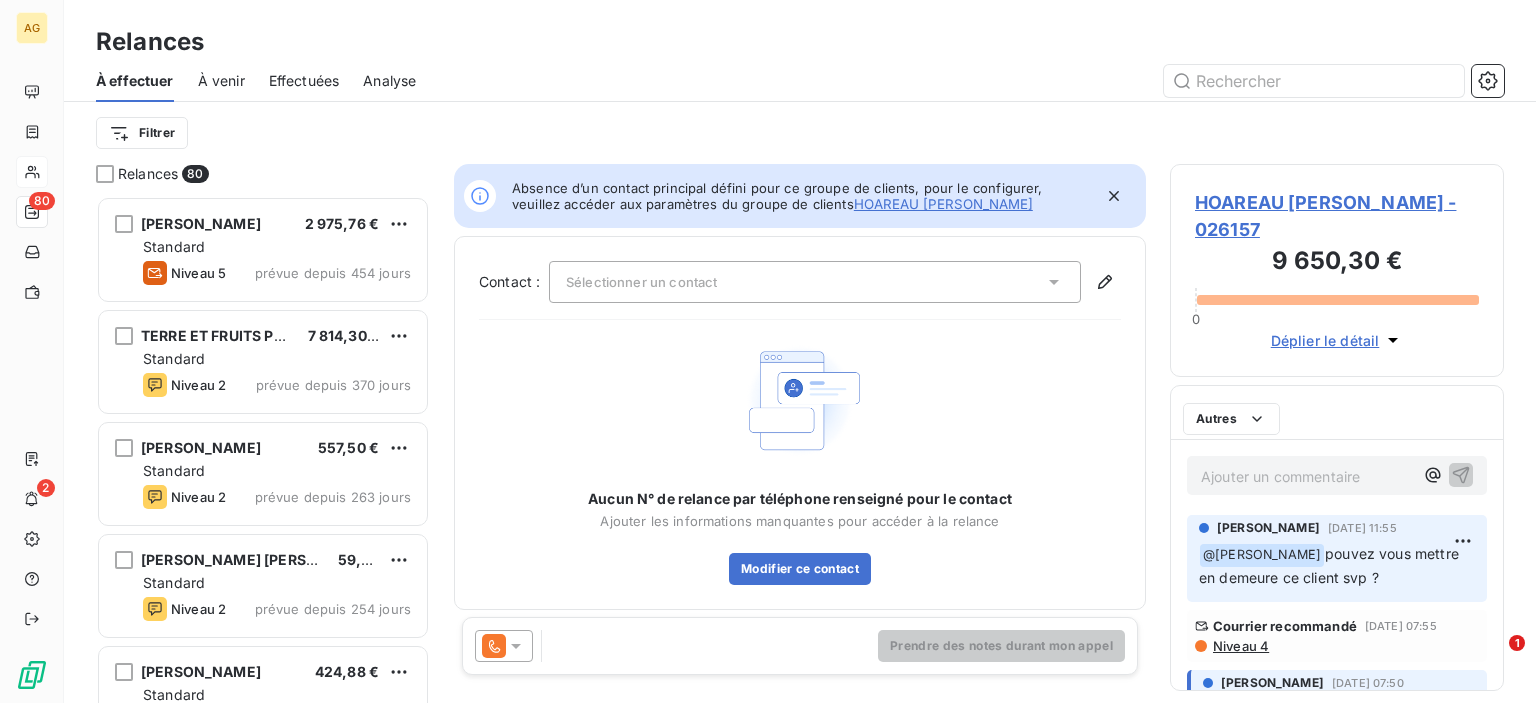 scroll, scrollTop: 16, scrollLeft: 16, axis: both 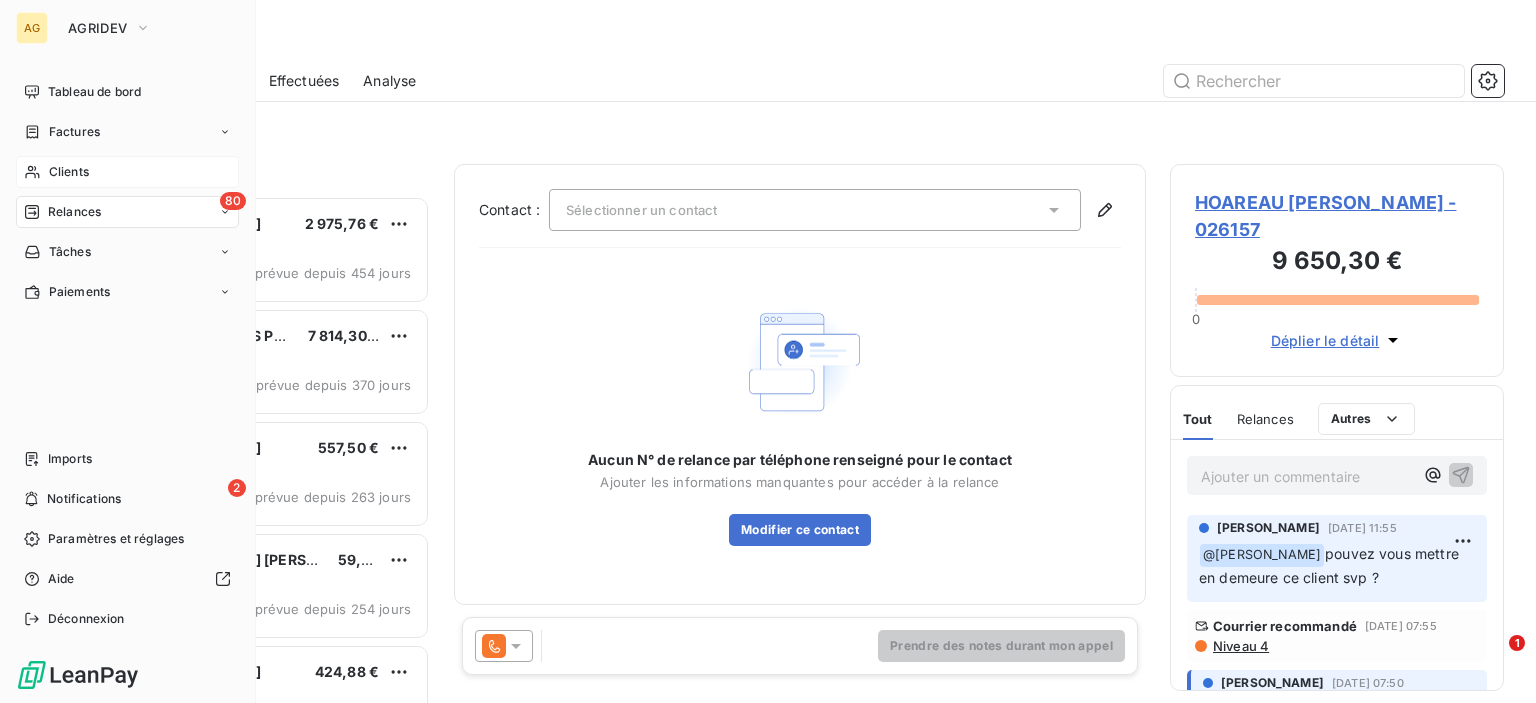 click on "Clients" at bounding box center (69, 172) 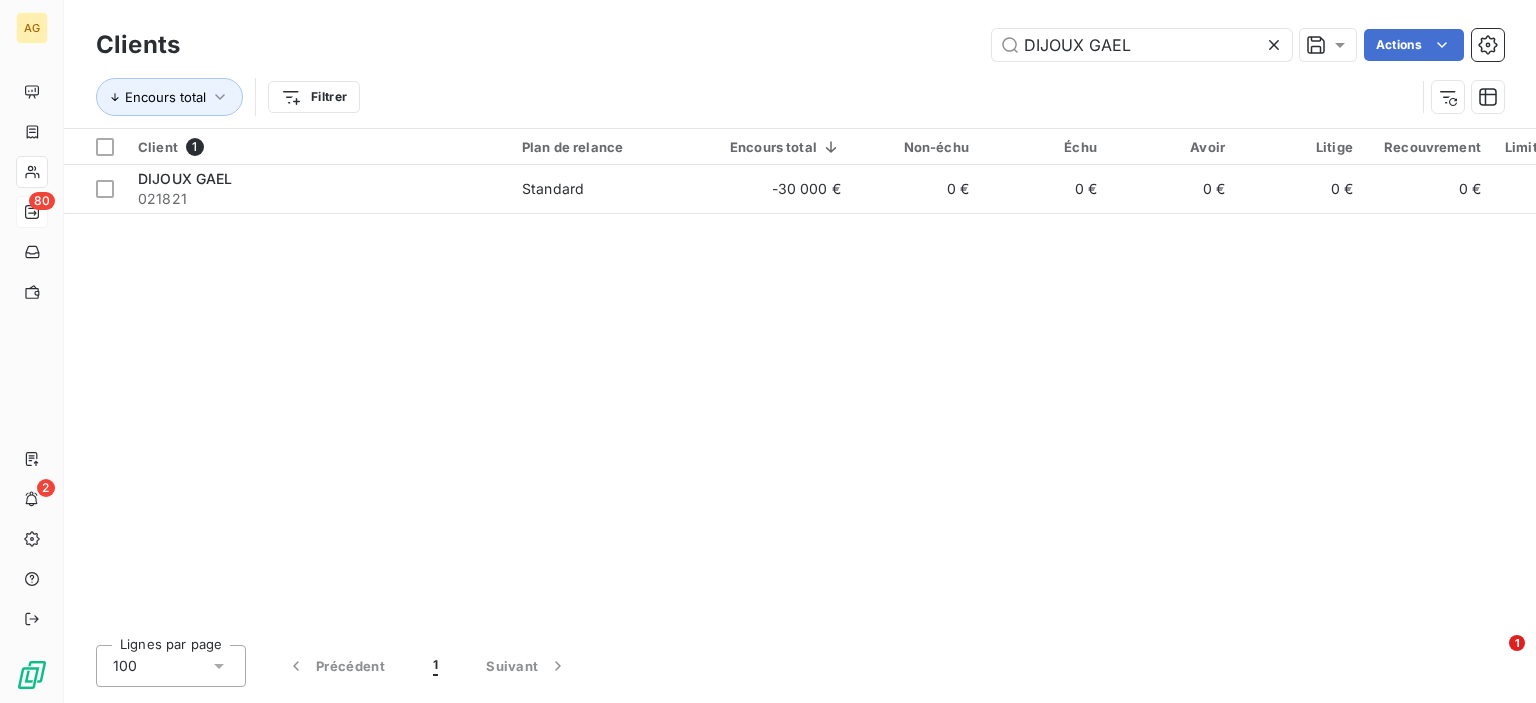 click 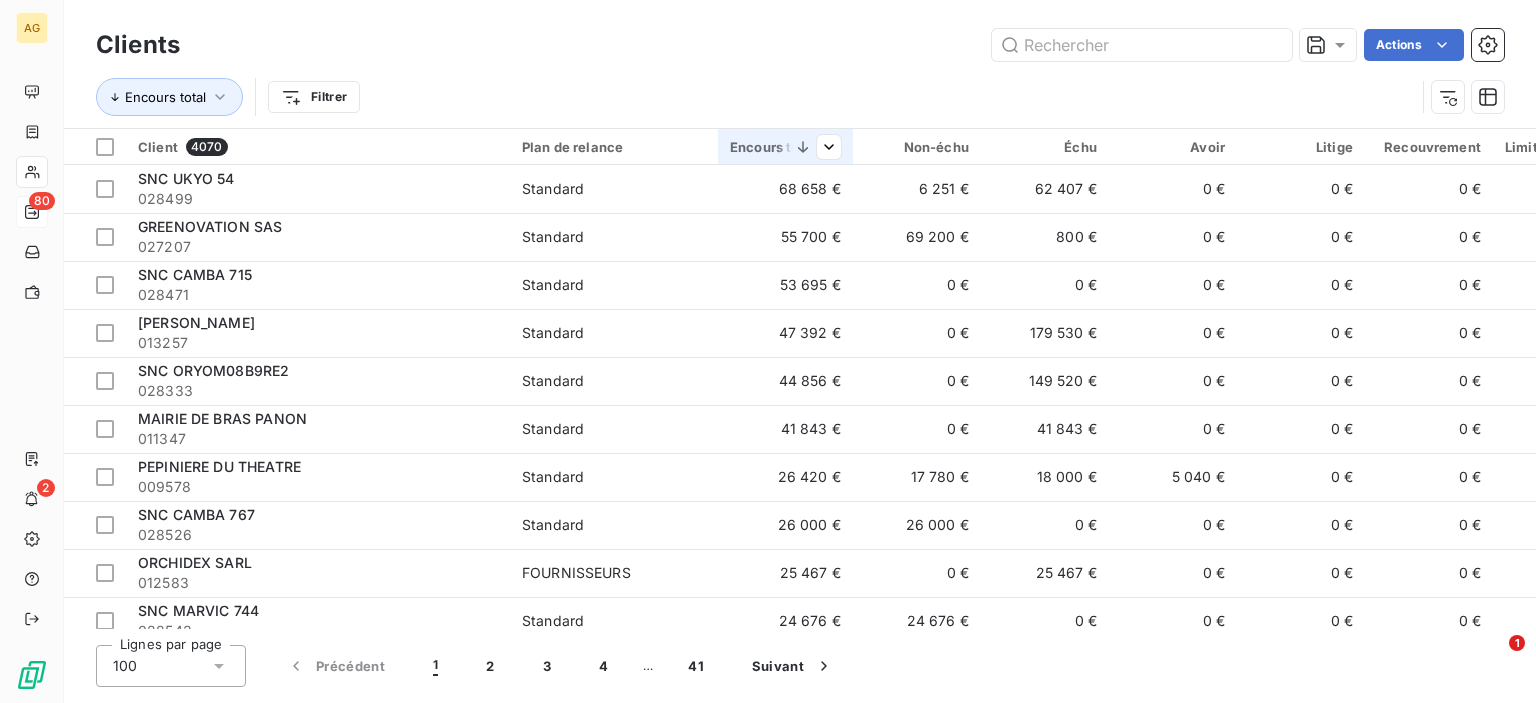 click 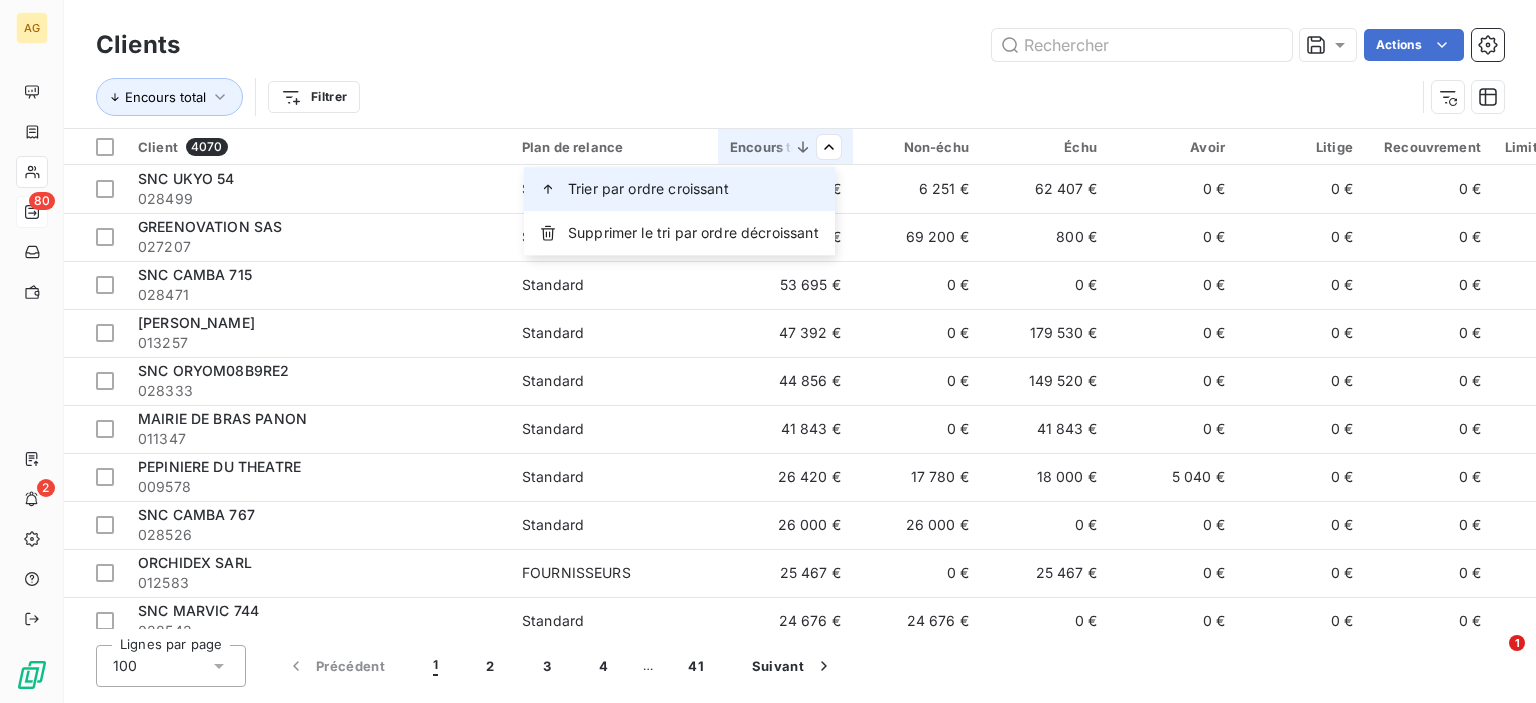 click on "Trier par ordre croissant" at bounding box center (679, 189) 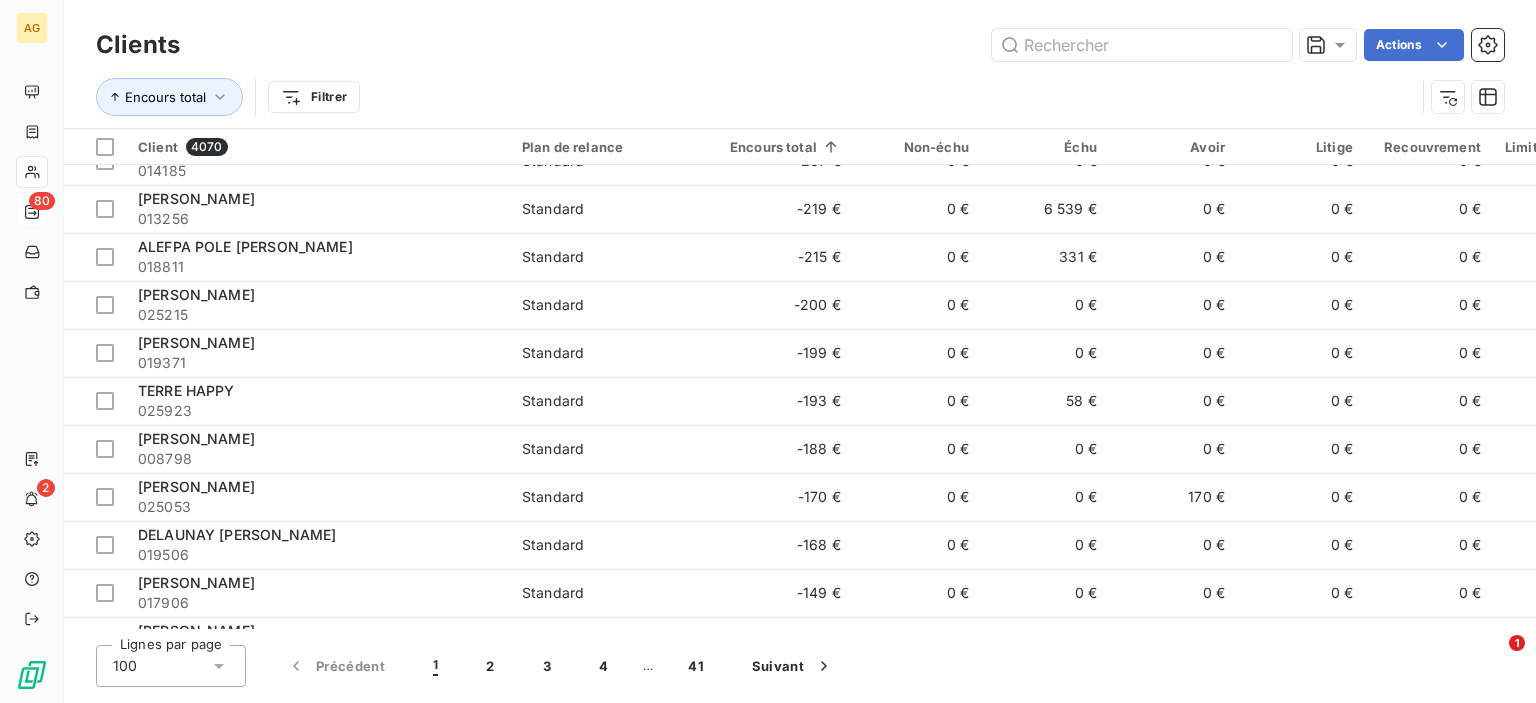 scroll, scrollTop: 1200, scrollLeft: 0, axis: vertical 